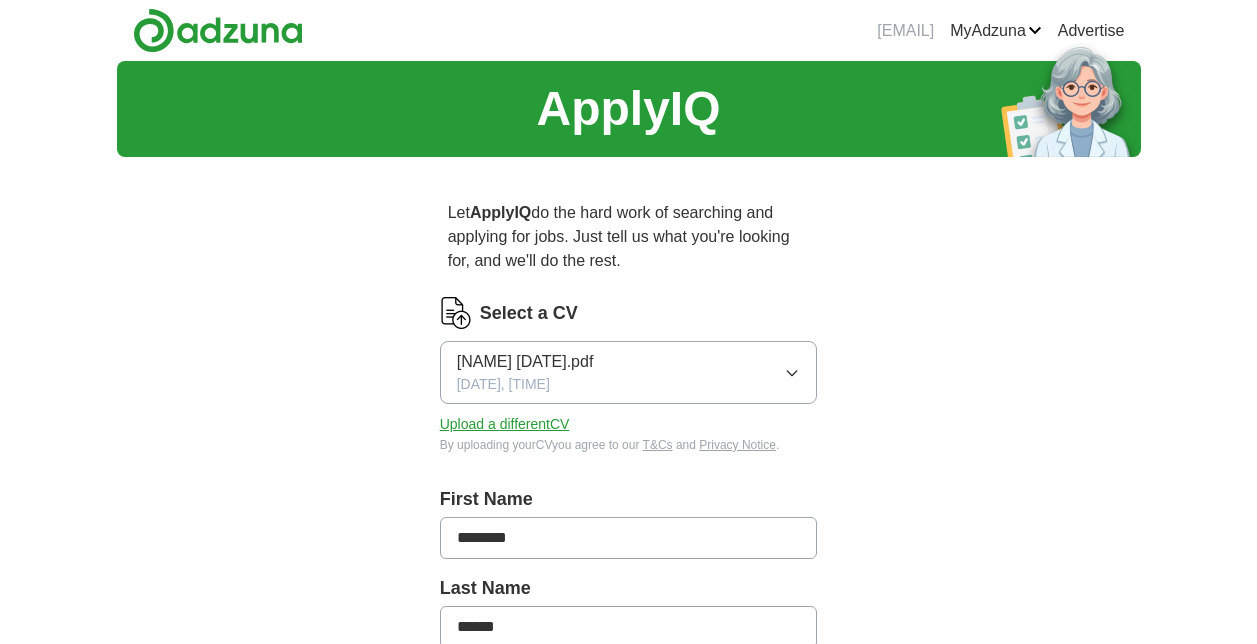 scroll, scrollTop: 0, scrollLeft: 0, axis: both 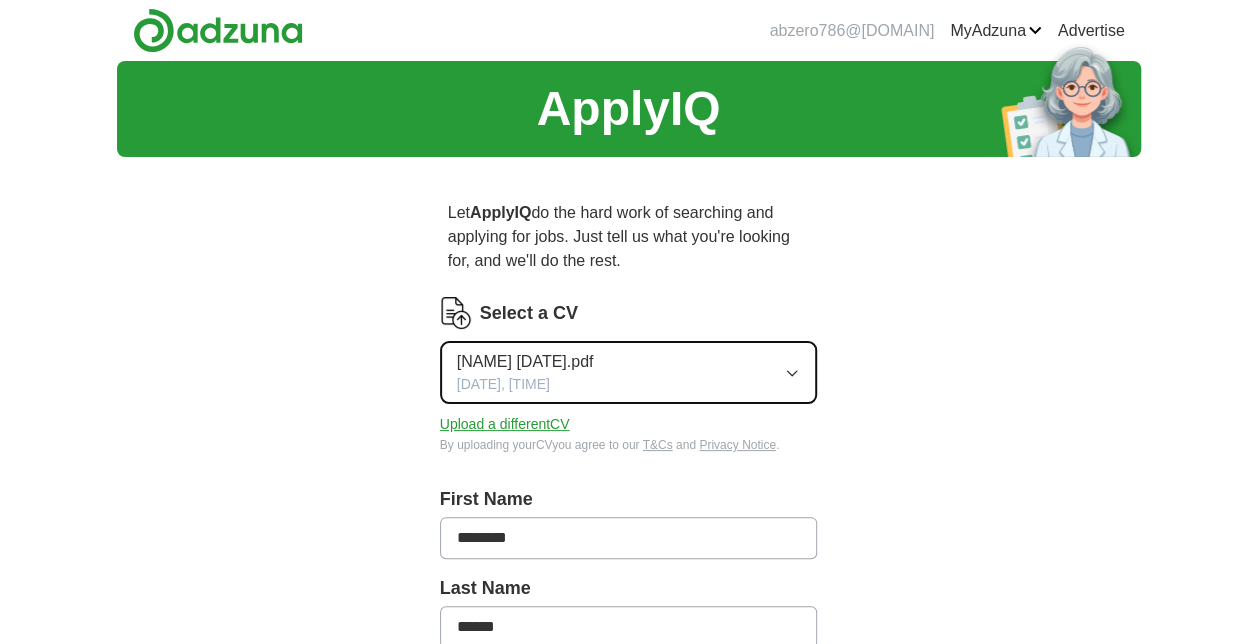 click on "Muhammed 24.09.22.pdf 09/09/2024, 13:11" at bounding box center (629, 372) 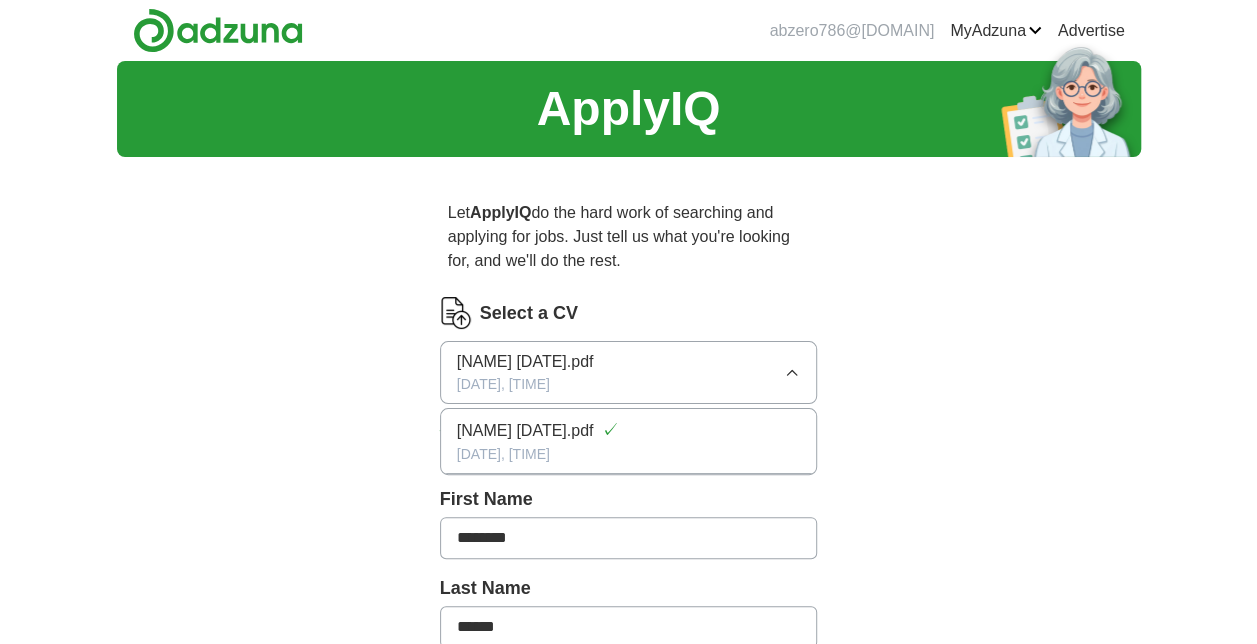 click on "ApplyIQ Let  ApplyIQ  do the hard work of searching and applying for jobs. Just tell us what you're looking for, and we'll do the rest. Select a CV Muhammed 24.09.22.pdf 09/09/2024, 13:11 Muhammed 24.09.22.pdf ✓ 09/09/2024, 13:11 Upload a different  CV By uploading your  CV  you agree to our   T&Cs   and   Privacy Notice . First Name ******** Last Name ****** What job are you looking for? Enter or select a minimum of 3 job titles (4-8 recommended) Where do you want to work? 25 mile radius What's your minimum salary? At least  £ -   per year £ 20 k £ 100 k+ Start applying for jobs By registering, you consent to us applying to suitable jobs for you" at bounding box center (629, 754) 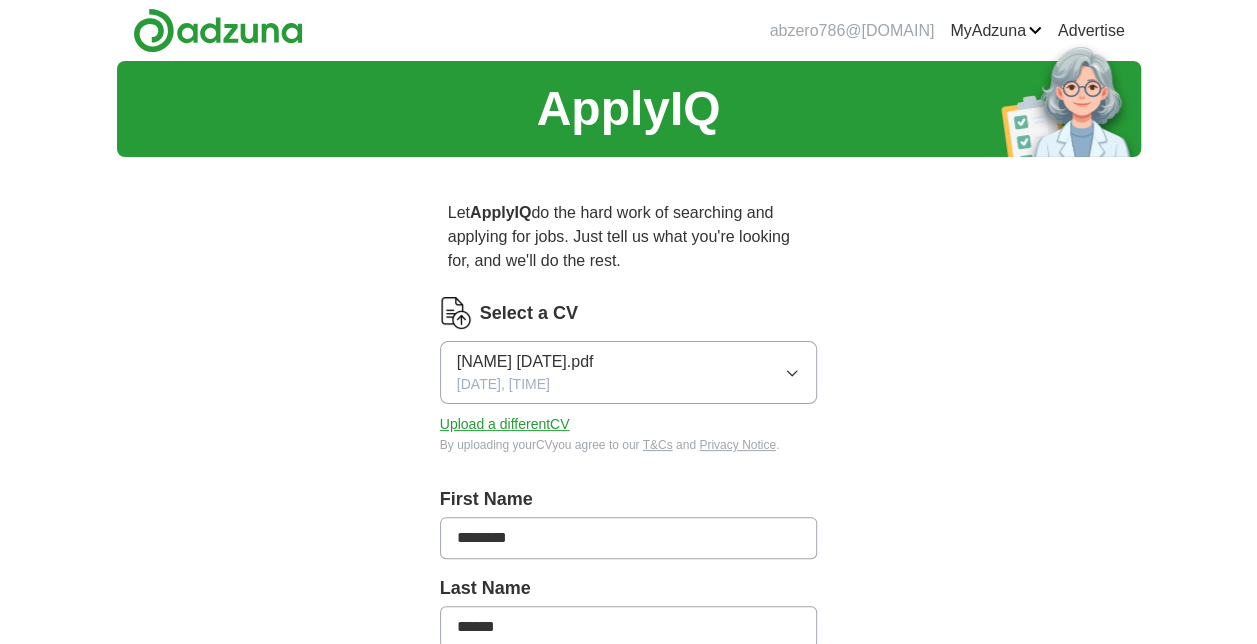 click on "Select a CV" at bounding box center (529, 313) 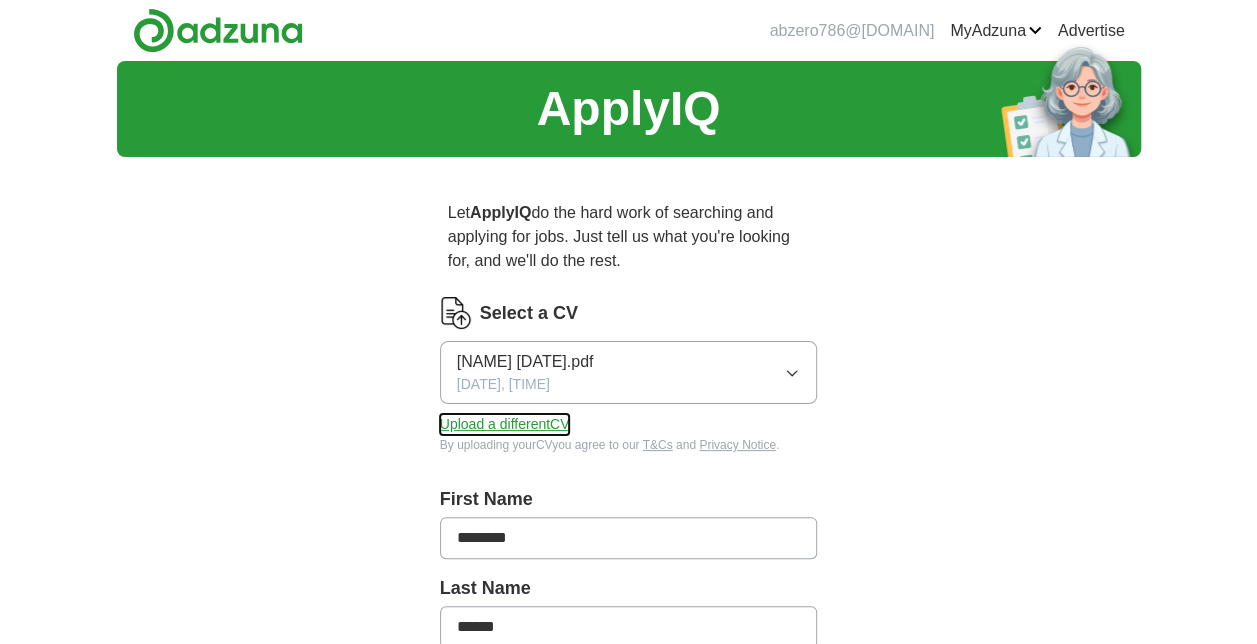 click on "Upload a different  CV" at bounding box center [505, 424] 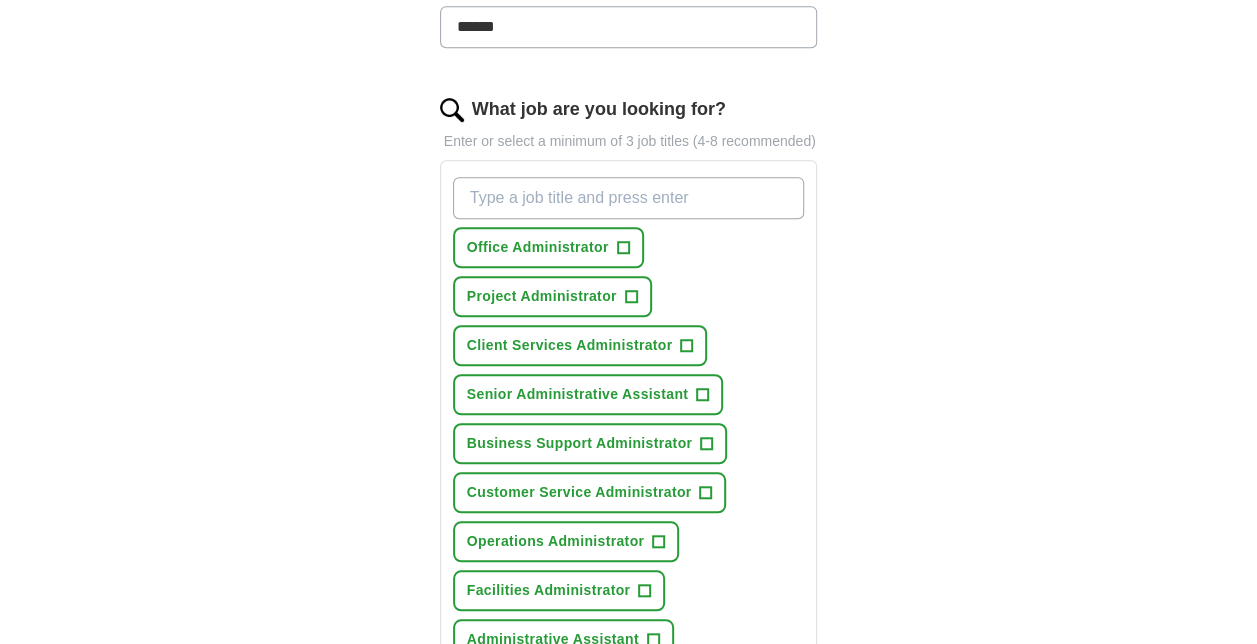 scroll, scrollTop: 1000, scrollLeft: 0, axis: vertical 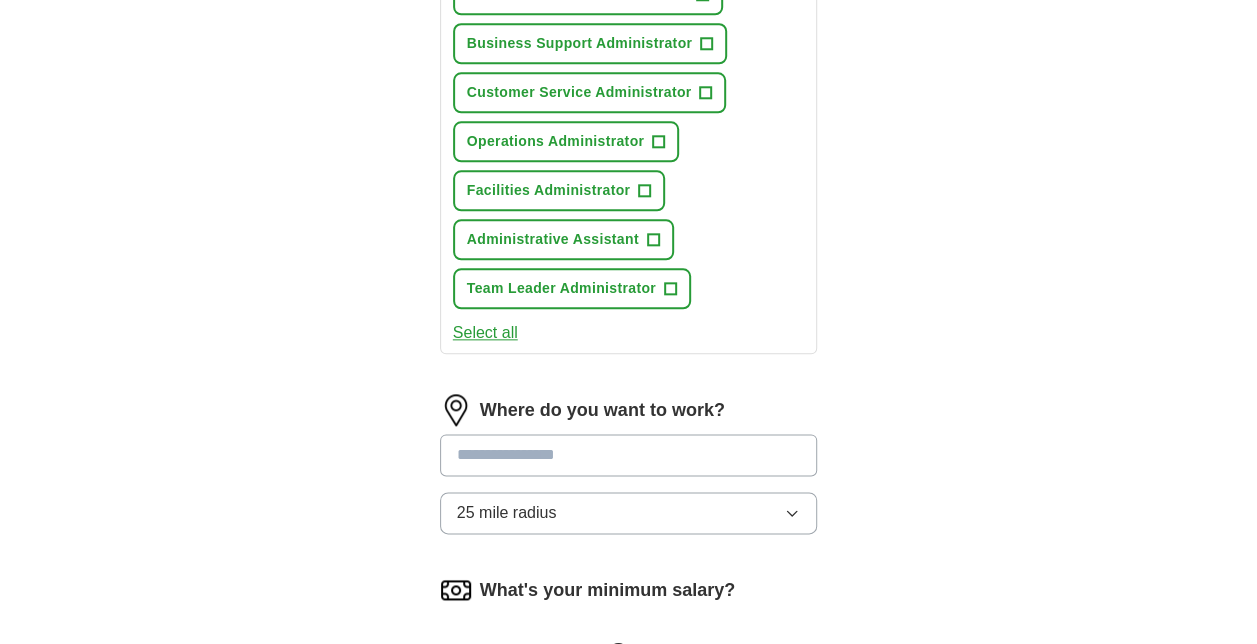 click at bounding box center (629, 455) 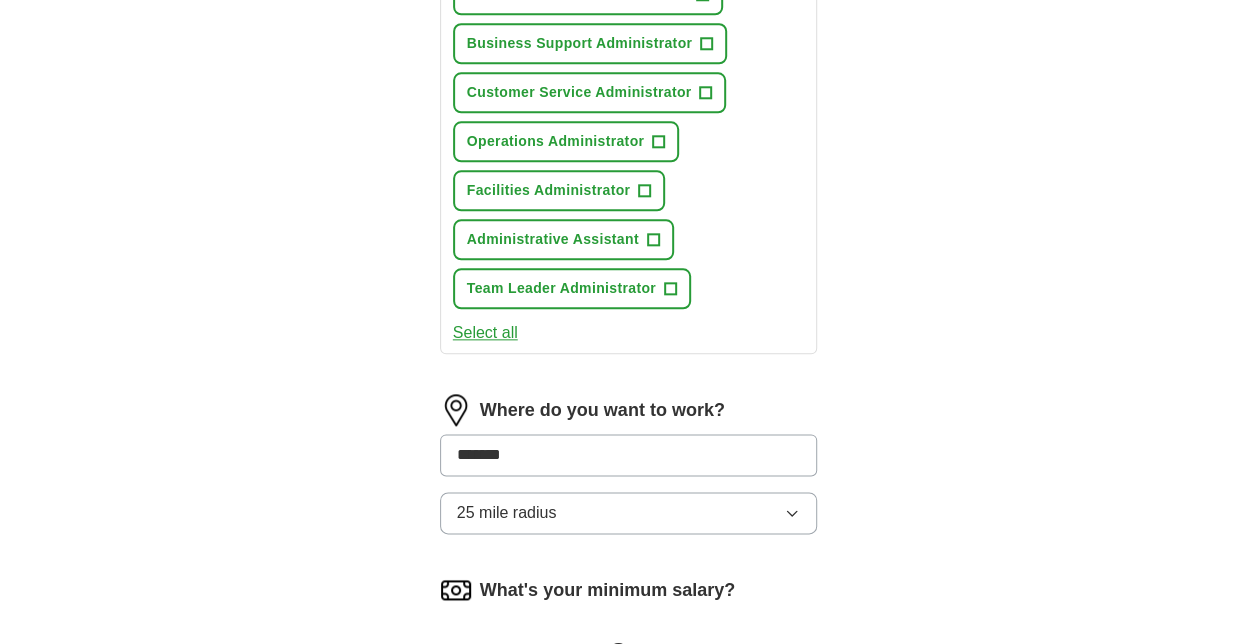click on "ApplyIQ Let  ApplyIQ  do the hard work of searching and applying for jobs. Just tell us what you're looking for, and we'll do the rest. Select a CV Muhammed 07.07.25.pdf 15/07/2025, 14:33 Upload a different  CV By uploading your  CV  you agree to our   T&Cs   and   Privacy Notice . First Name ******** Last Name ****** What job are you looking for? Enter or select a minimum of 3 job titles (4-8 recommended) Office Administrator + Project Administrator + Client Services Administrator + Senior Administrative Assistant + Business Support Administrator + Customer Service Administrator + Operations Administrator + Facilities Administrator + Administrative Assistant + Team Leader Administrator + Select all Where do you want to work? ******* 25 mile radius What's your minimum salary? At least  £ -   per year £ 20 k £ 100 k+ Start applying for jobs By registering, you consent to us applying to suitable jobs for you" at bounding box center [629, -27] 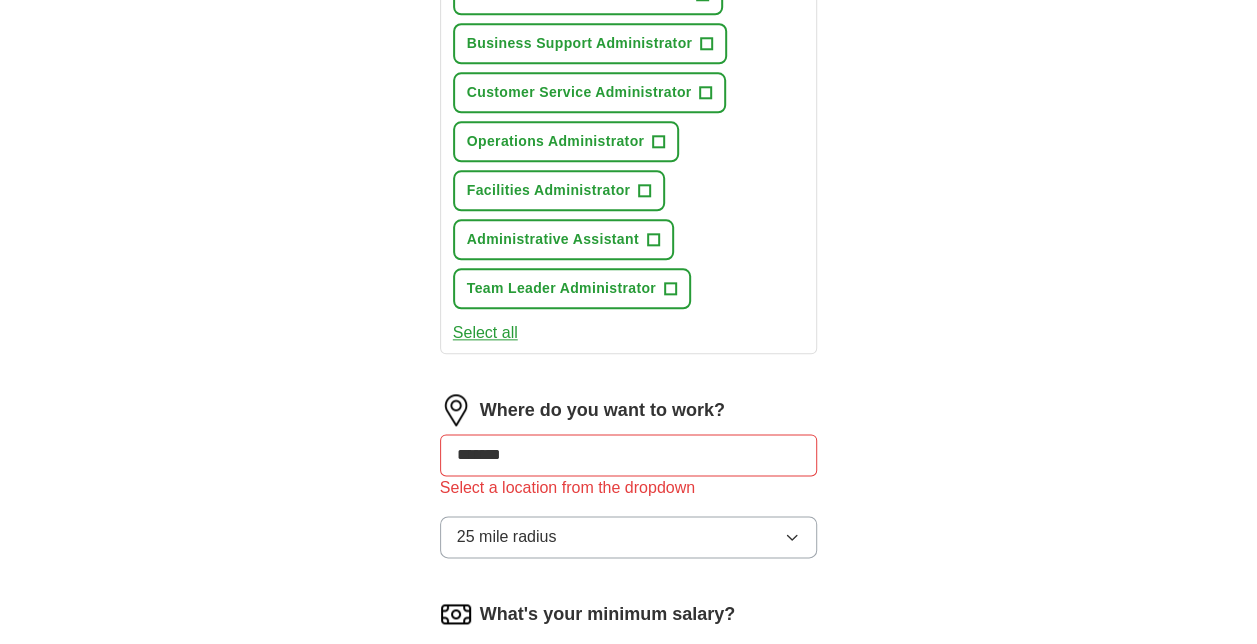click on "*******" at bounding box center (629, 455) 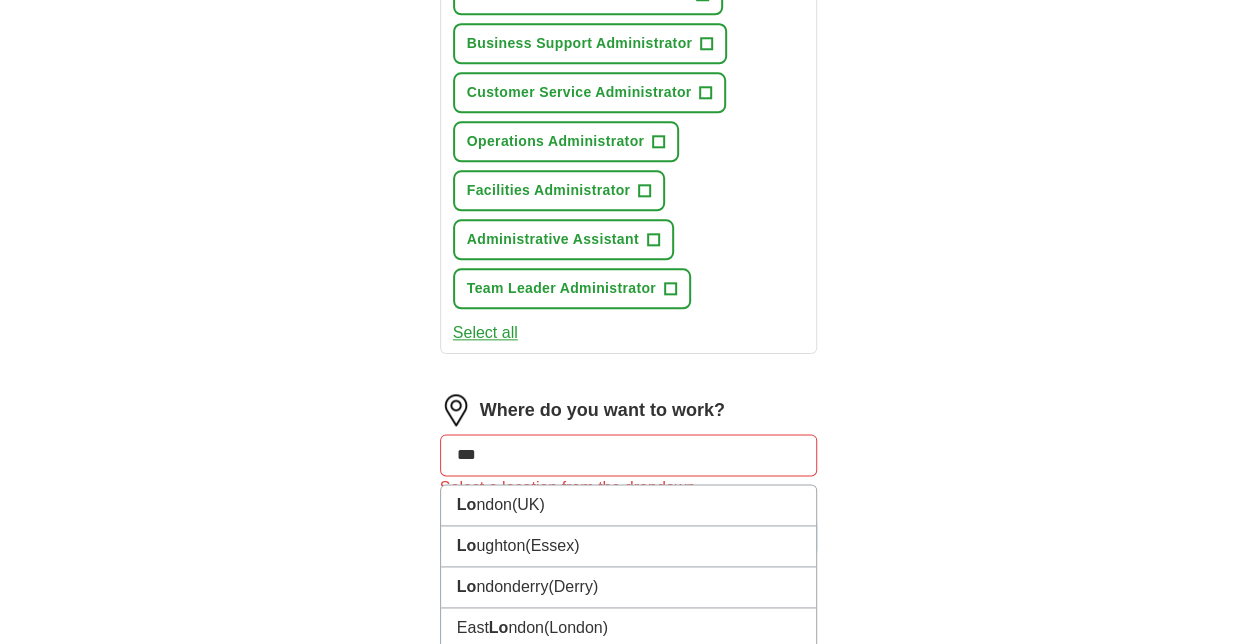 type on "****" 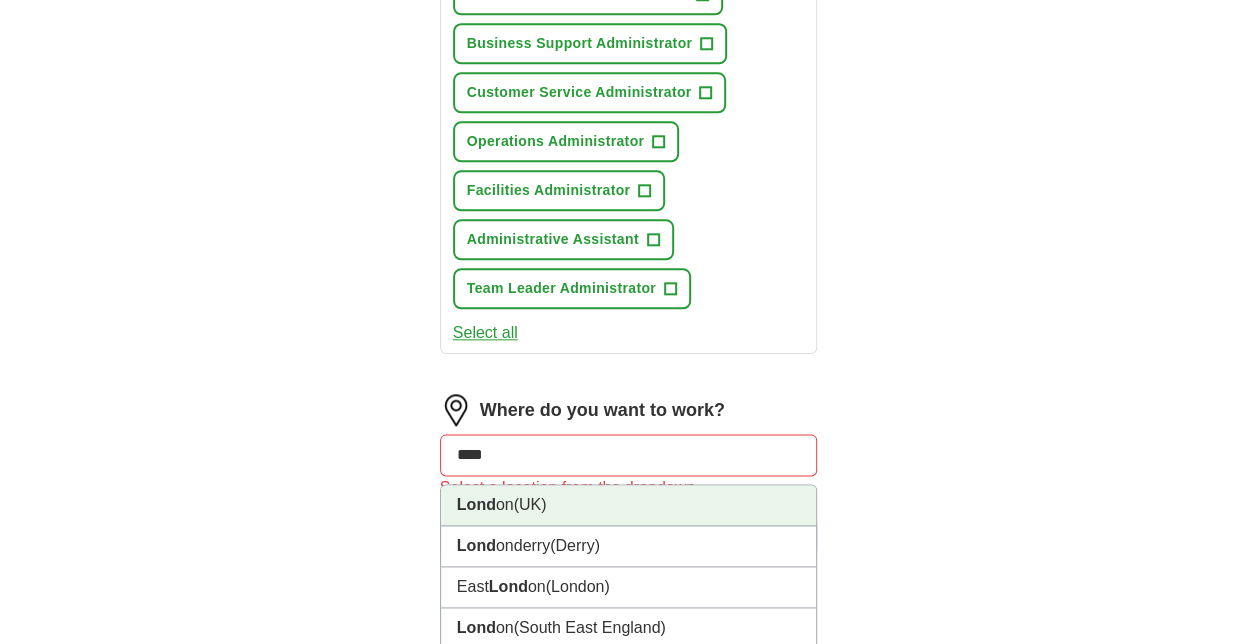 click on "Lond on  (UK)" at bounding box center (629, 505) 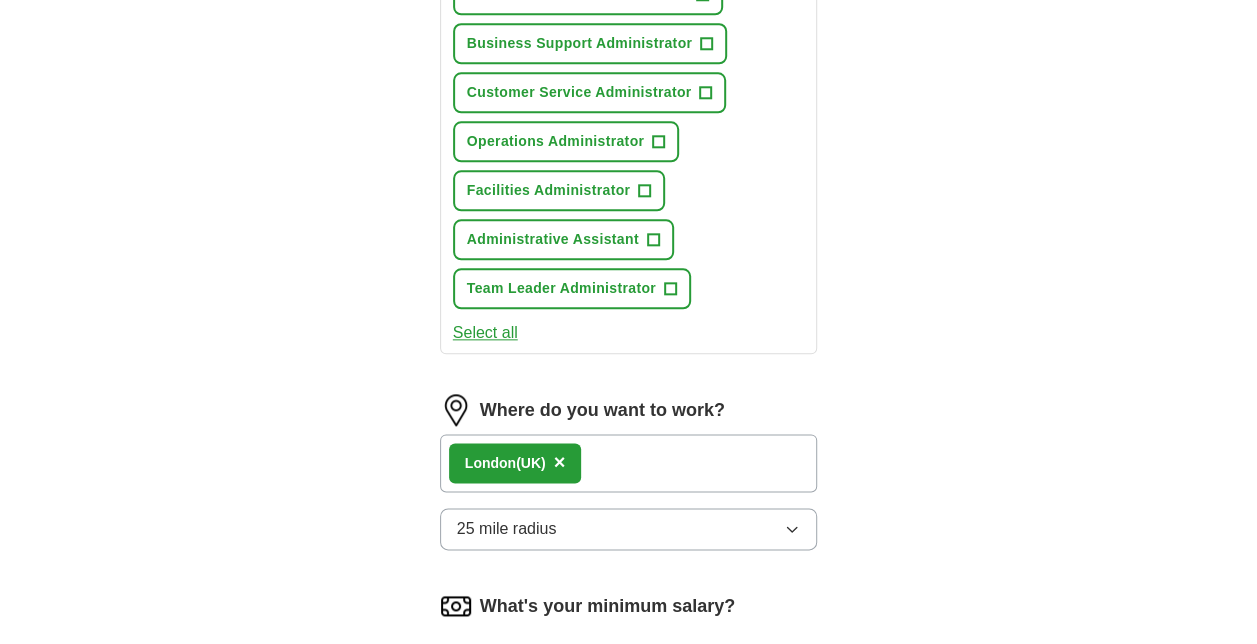 click on "ApplyIQ Let  ApplyIQ  do the hard work of searching and applying for jobs. Just tell us what you're looking for, and we'll do the rest. Select a CV Muhammed 07.07.25.pdf 15/07/2025, 14:33 Upload a different  CV By uploading your  CV  you agree to our   T&Cs   and   Privacy Notice . First Name ******** Last Name ****** What job are you looking for? Enter or select a minimum of 3 job titles (4-8 recommended) Office Administrator + Project Administrator + Client Services Administrator + Senior Administrative Assistant + Business Support Administrator + Customer Service Administrator + Operations Administrator + Facilities Administrator + Administrative Assistant + Team Leader Administrator + Select all Where do you want to work? Lond on  (UK) × 25 mile radius What's your minimum salary? At least  £ -   per year £ 20 k £ 100 k+ Start applying for jobs By registering, you consent to us applying to suitable jobs for you" at bounding box center (629, -19) 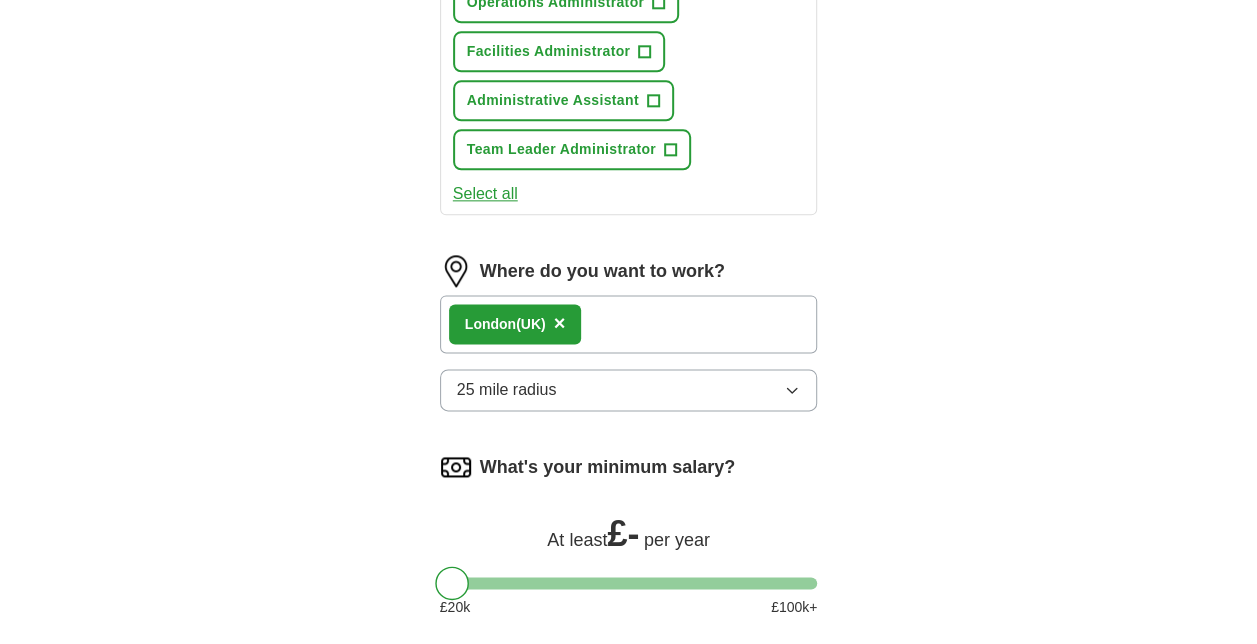 scroll, scrollTop: 1200, scrollLeft: 0, axis: vertical 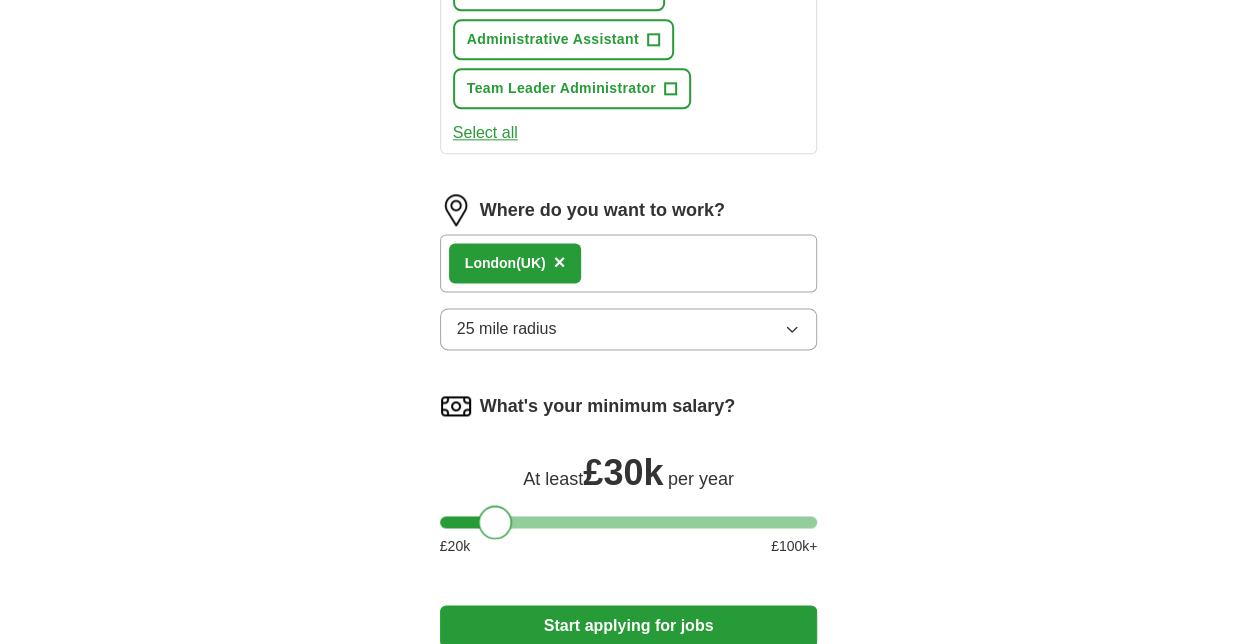 drag, startPoint x: 457, startPoint y: 525, endPoint x: 500, endPoint y: 539, distance: 45.221676 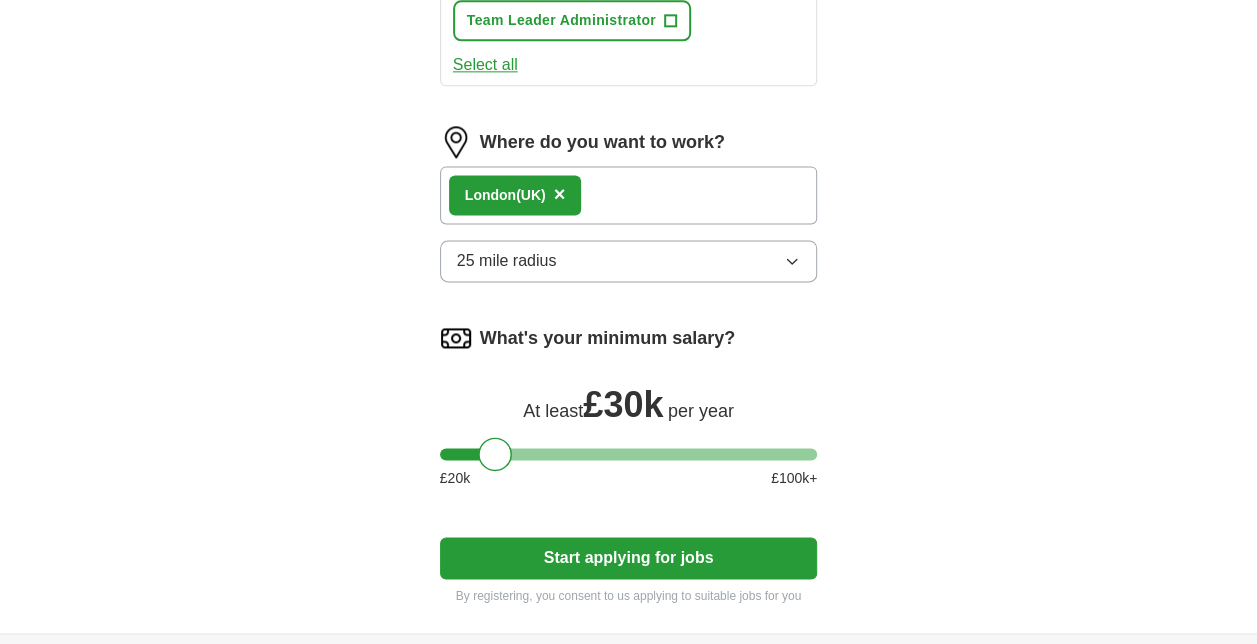 scroll, scrollTop: 1300, scrollLeft: 0, axis: vertical 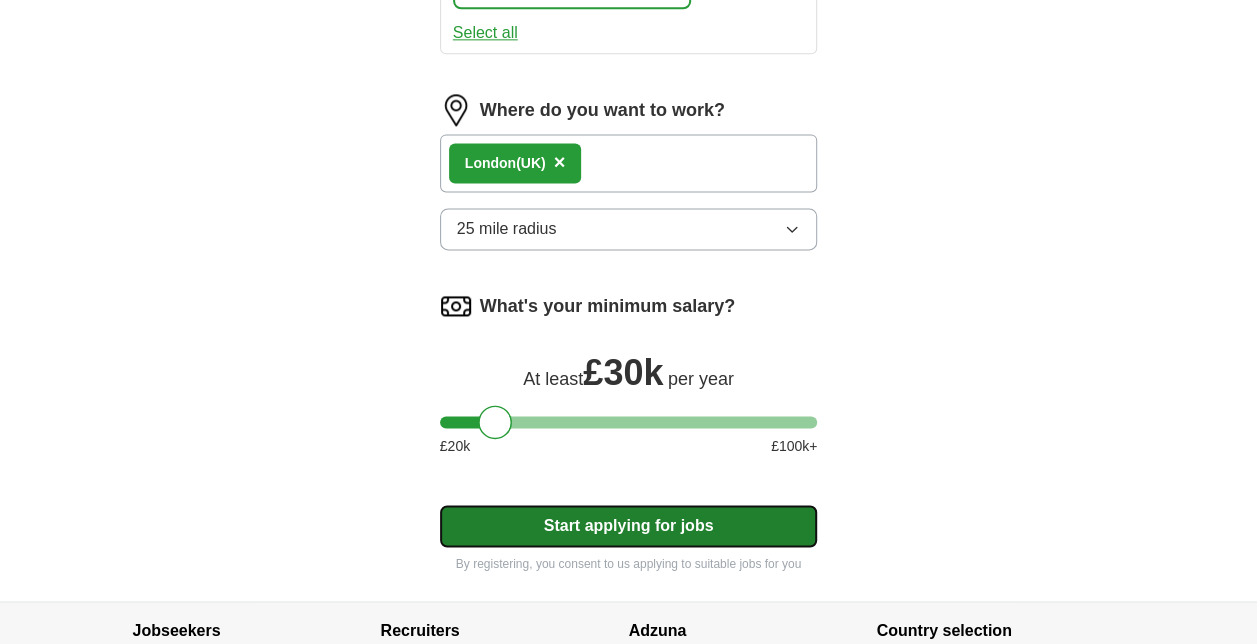 click on "Start applying for jobs" at bounding box center (629, 526) 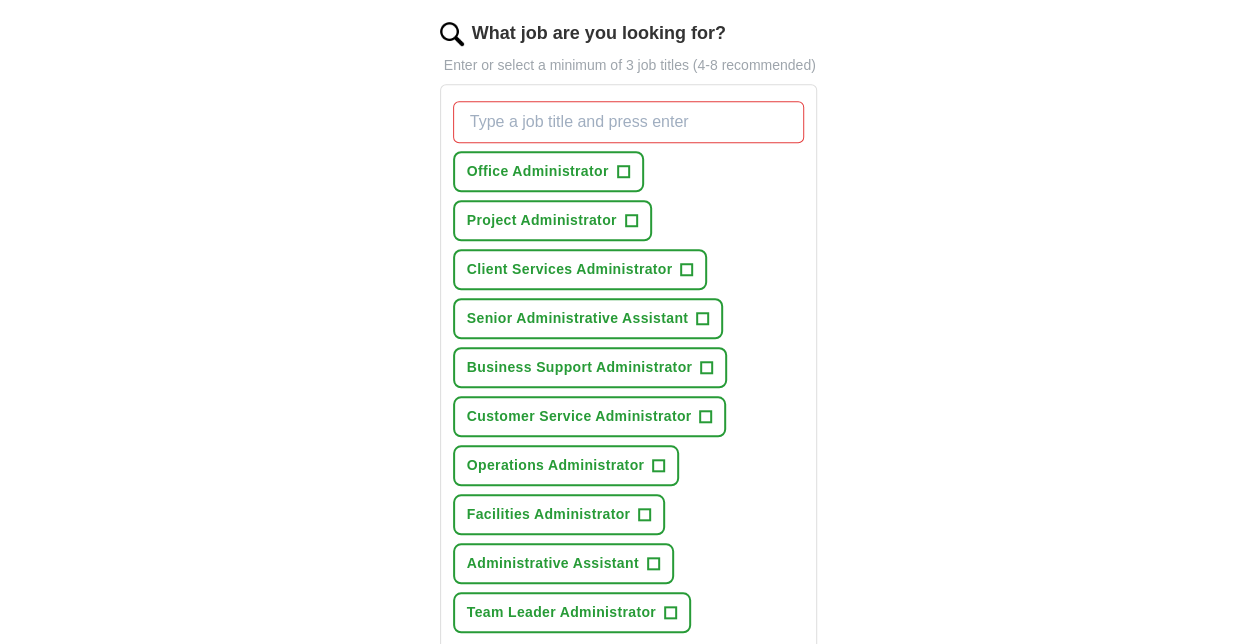 scroll, scrollTop: 600, scrollLeft: 0, axis: vertical 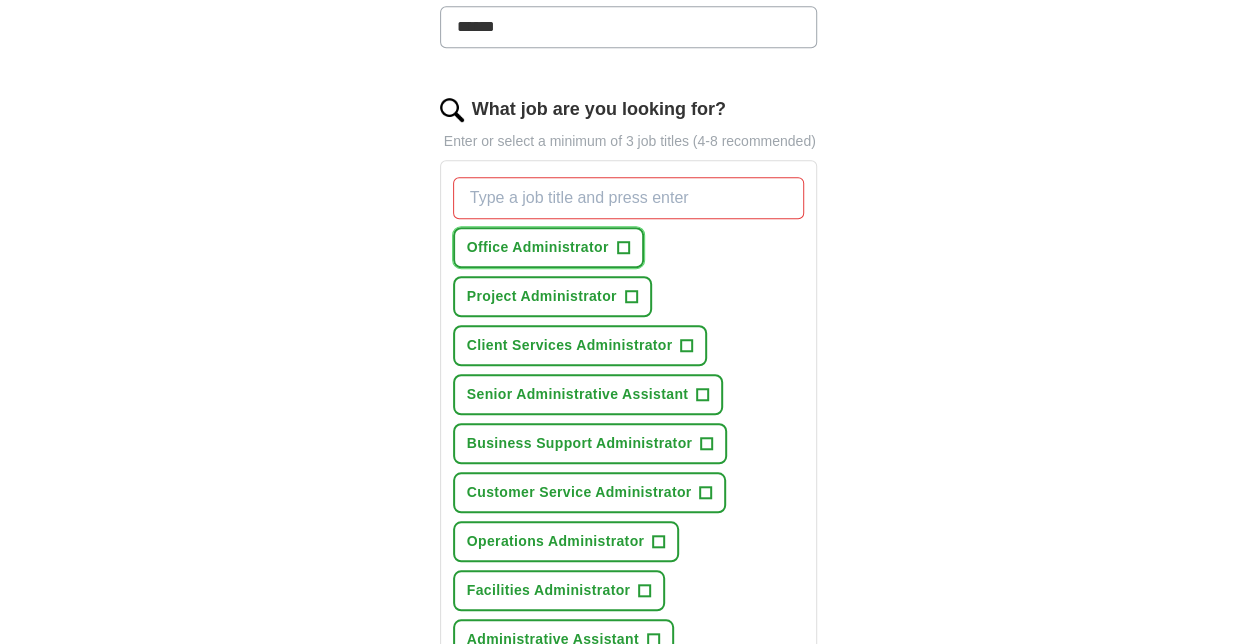 click on "Office Administrator" at bounding box center (538, 247) 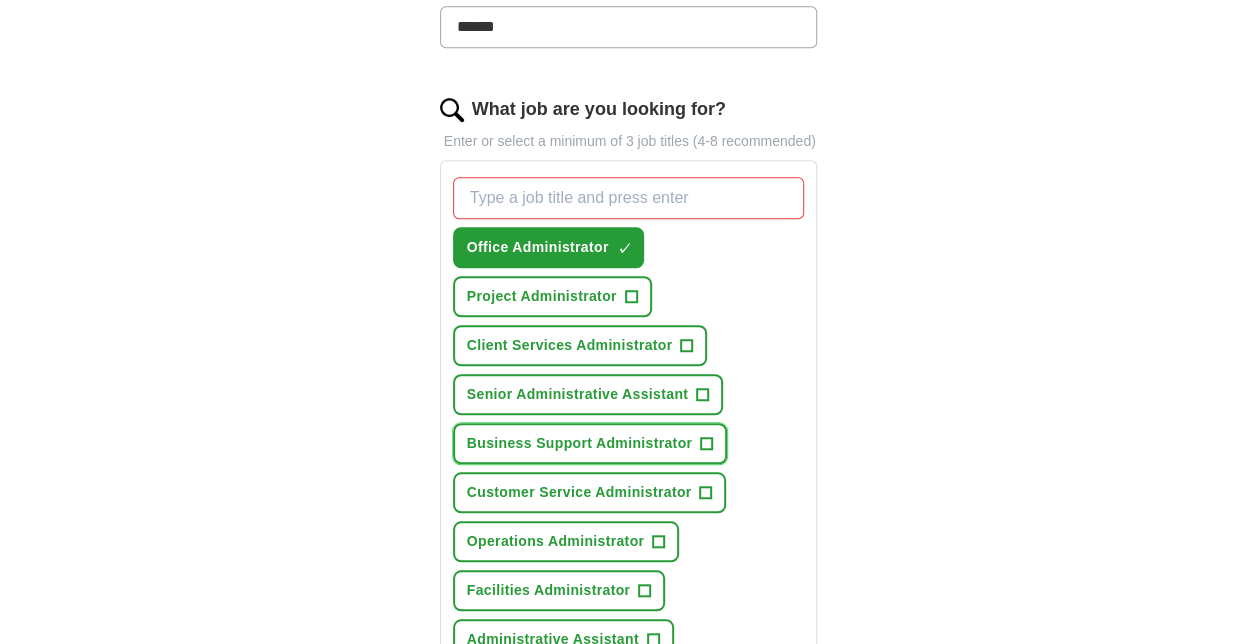 click on "Business Support Administrator" at bounding box center [579, 443] 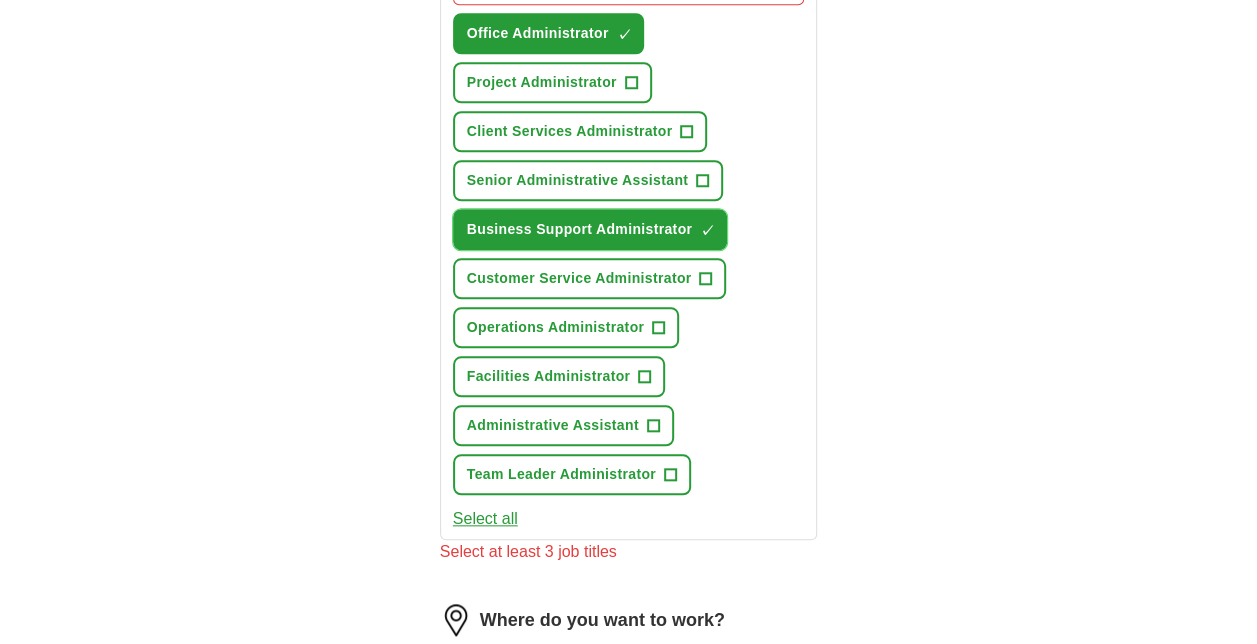 scroll, scrollTop: 900, scrollLeft: 0, axis: vertical 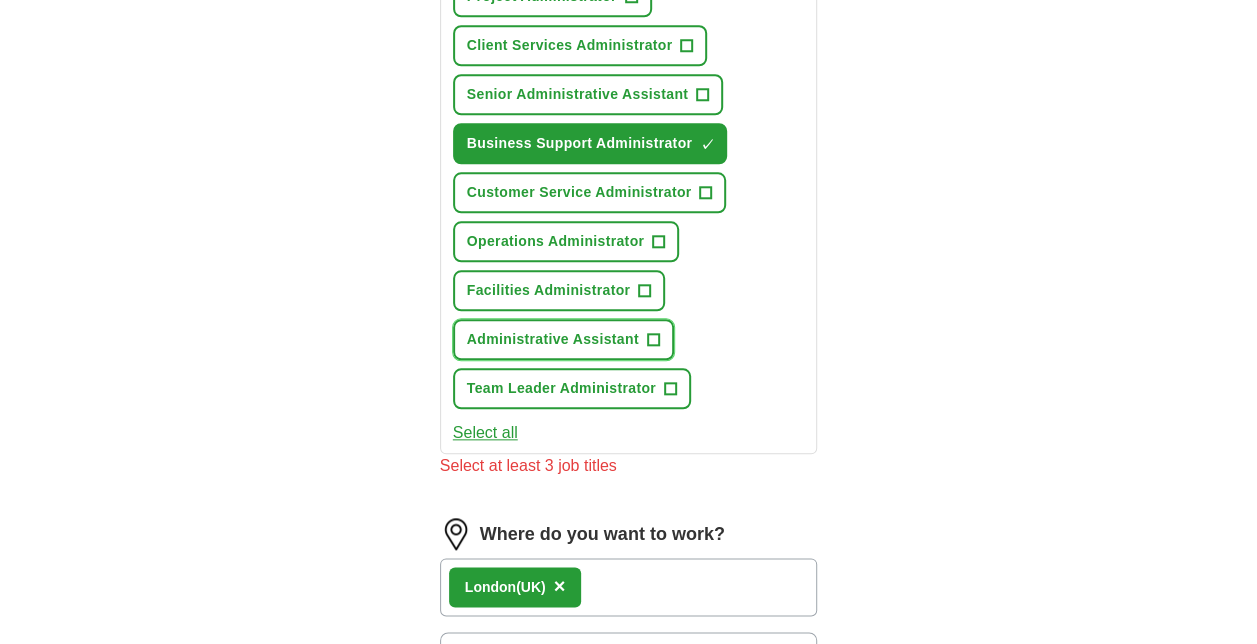 click on "Administrative Assistant" at bounding box center (553, 339) 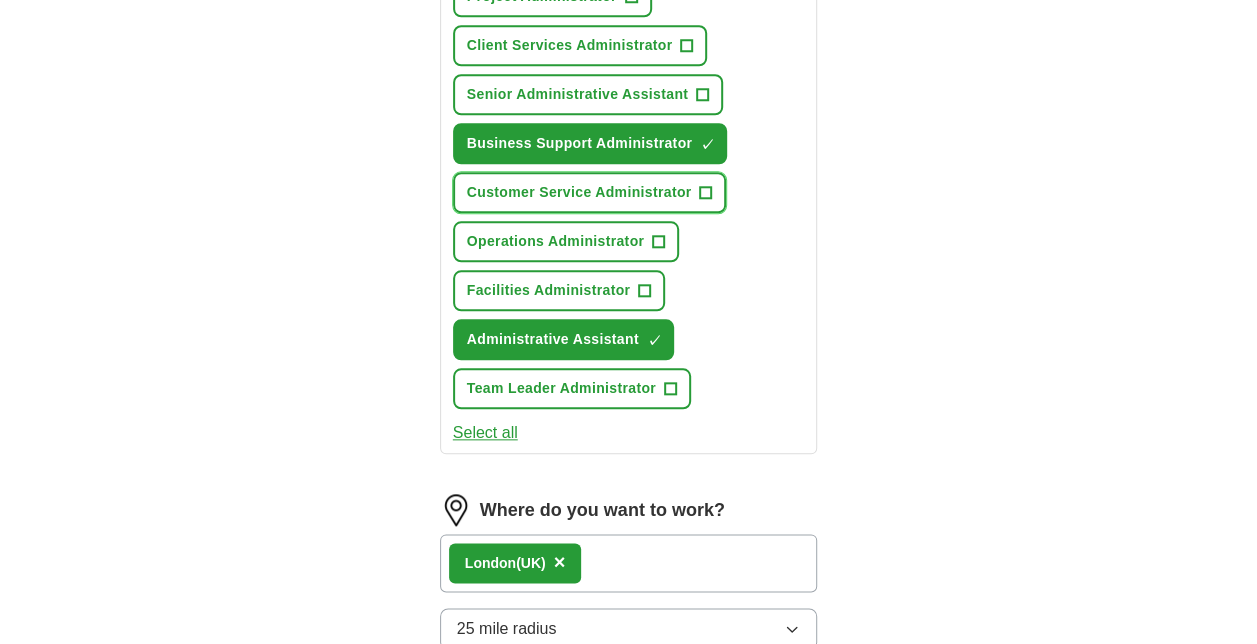 click on "Customer Service Administrator" at bounding box center [579, 192] 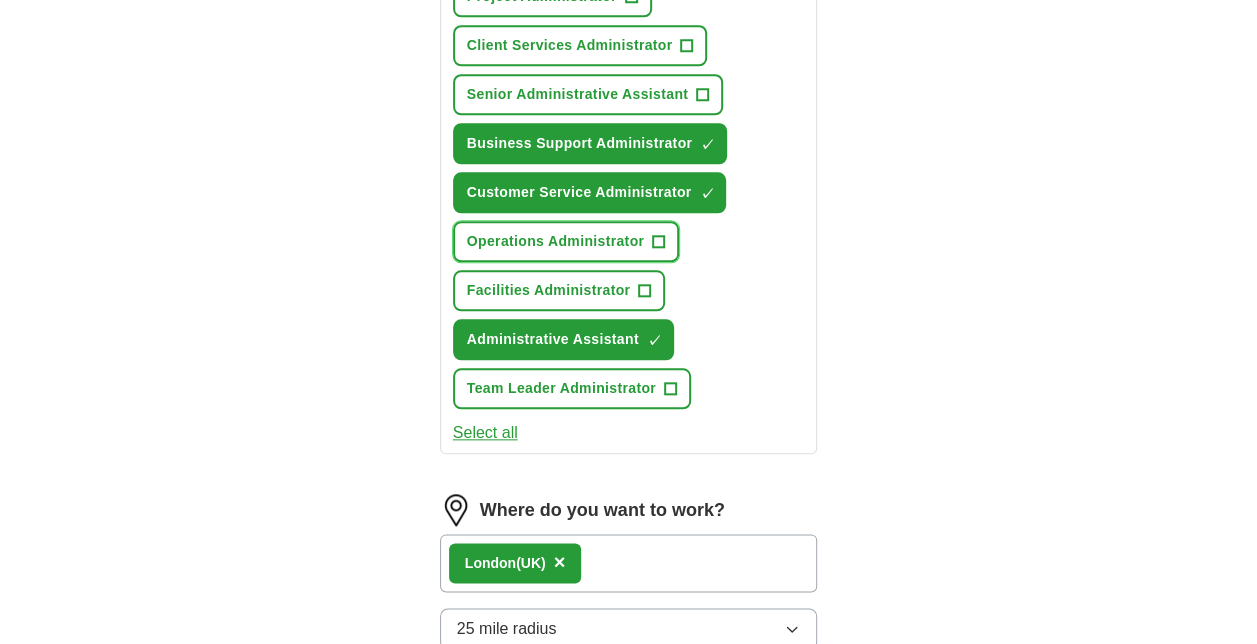 click on "Operations Administrator" at bounding box center (555, 241) 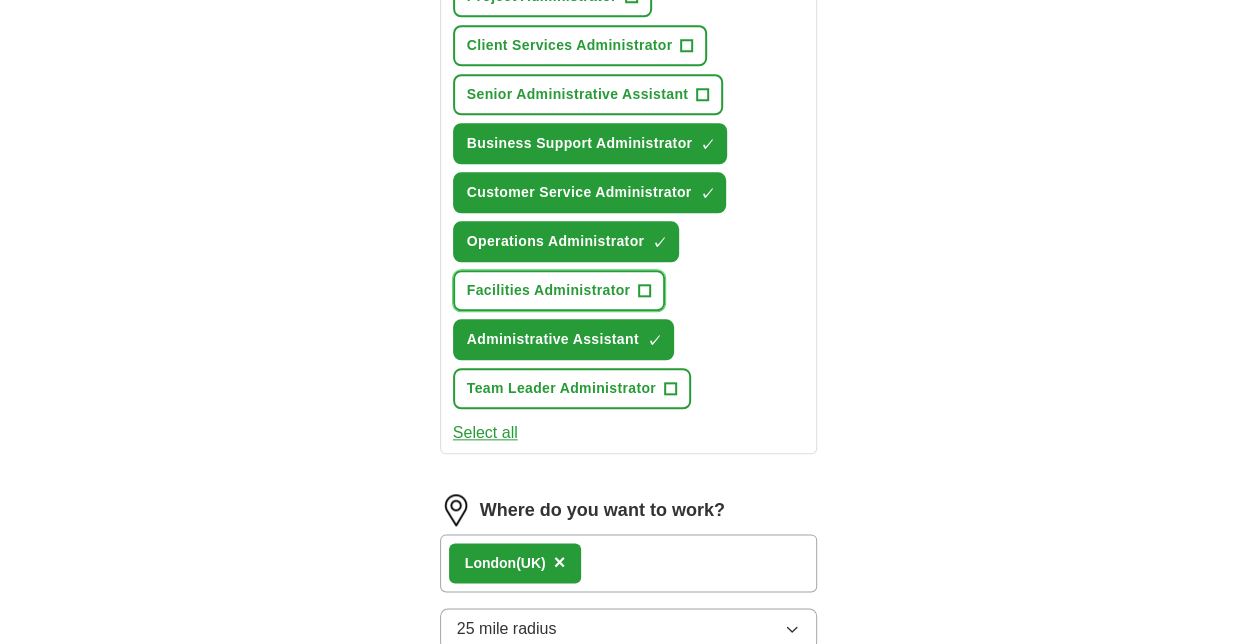 click on "Facilities Administrator" at bounding box center (548, 290) 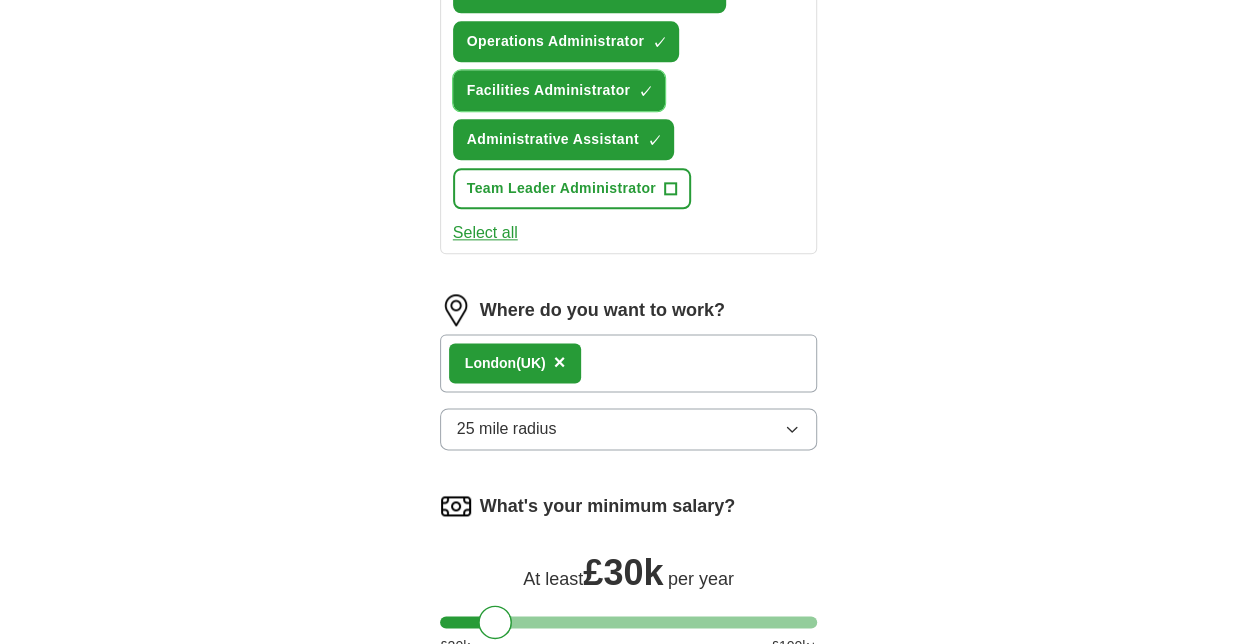 scroll, scrollTop: 1300, scrollLeft: 0, axis: vertical 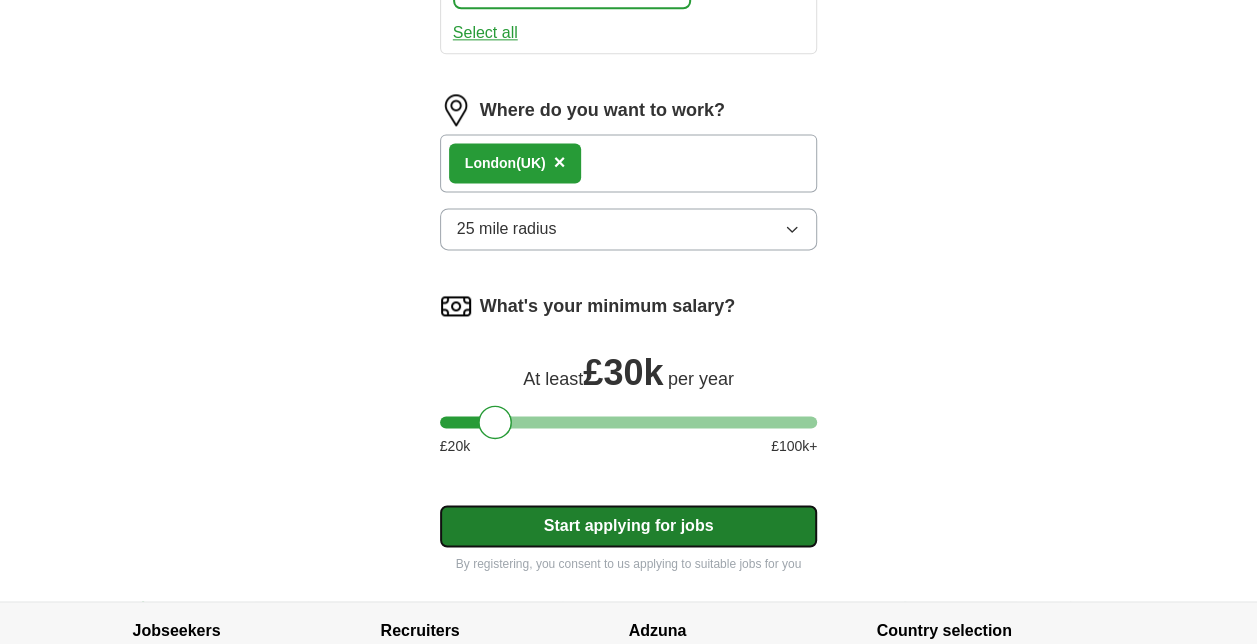 click on "Start applying for jobs" at bounding box center [629, 526] 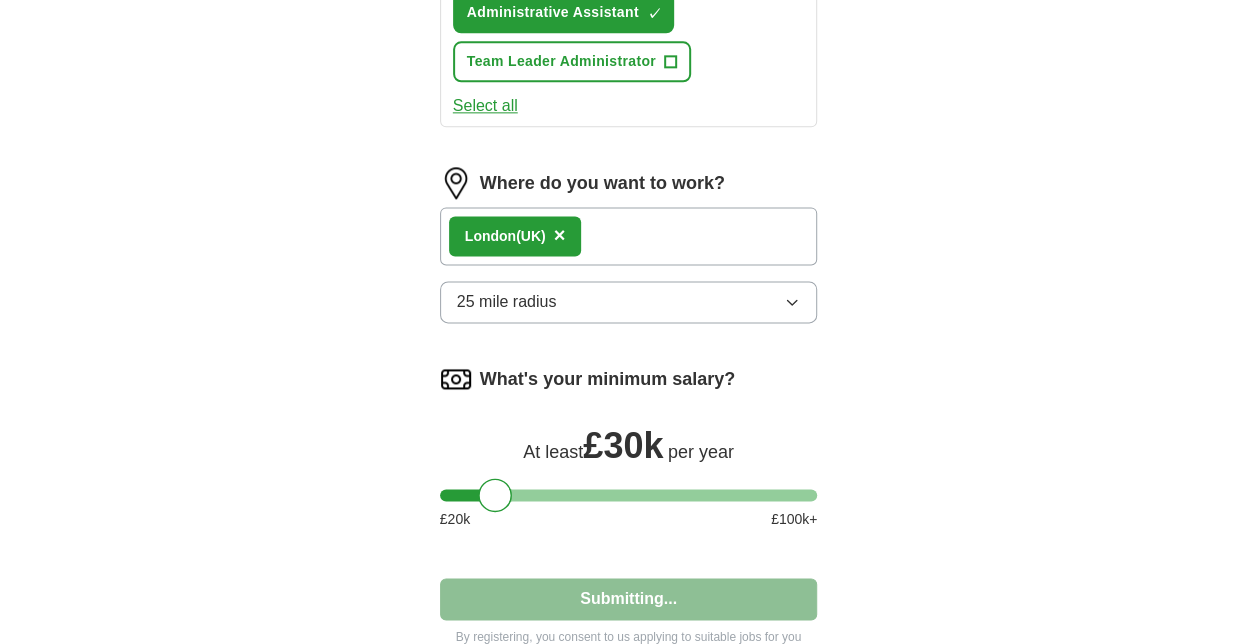 select on "**" 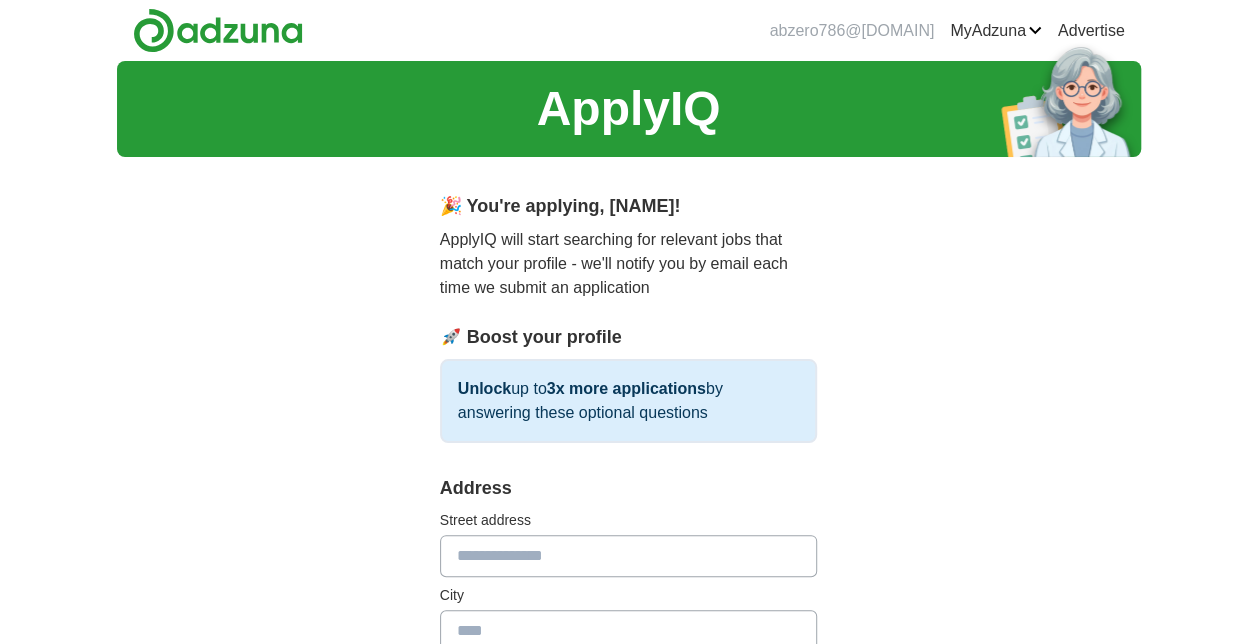 scroll, scrollTop: 100, scrollLeft: 0, axis: vertical 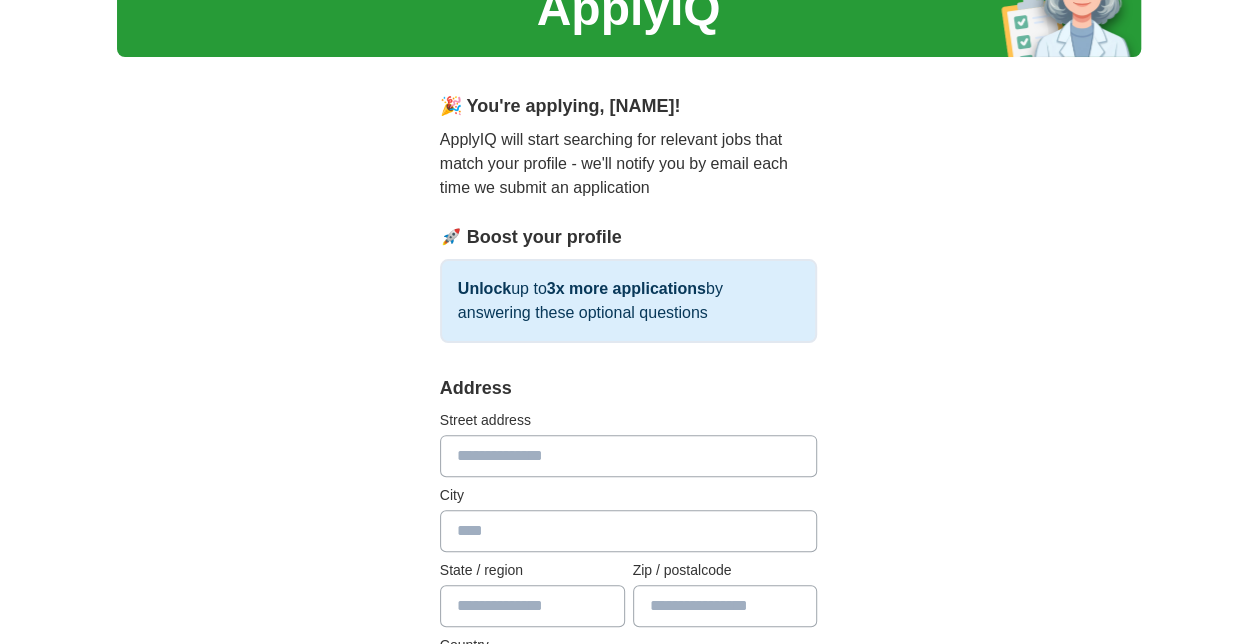 click at bounding box center [629, 456] 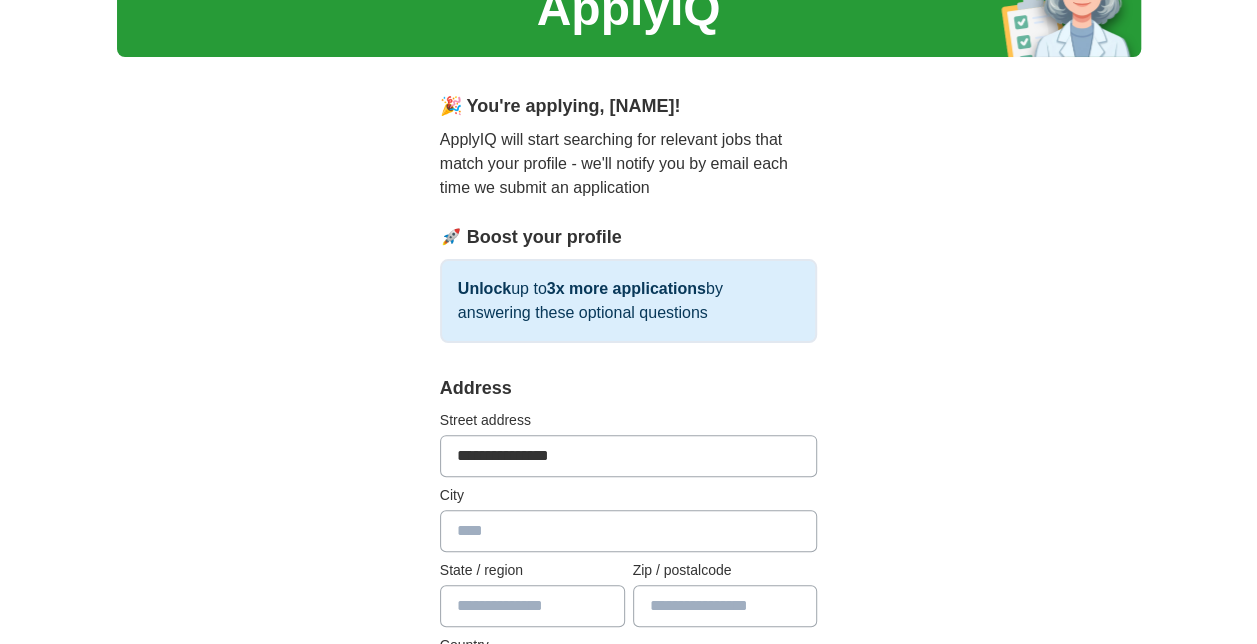 type on "******" 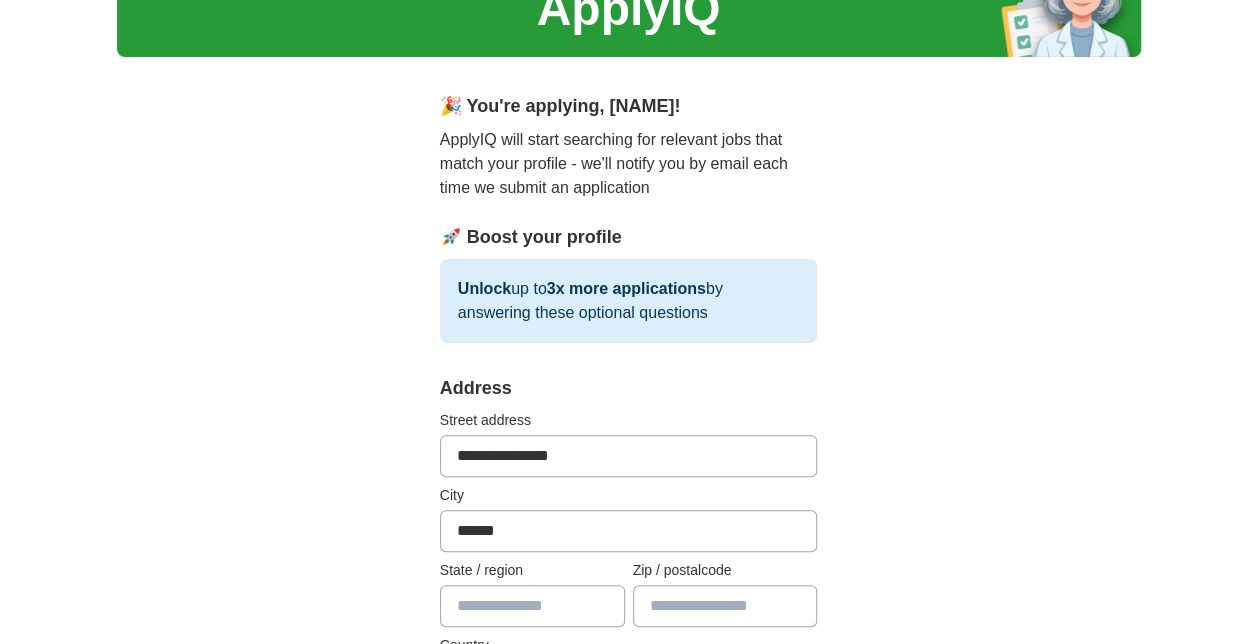 type on "*******" 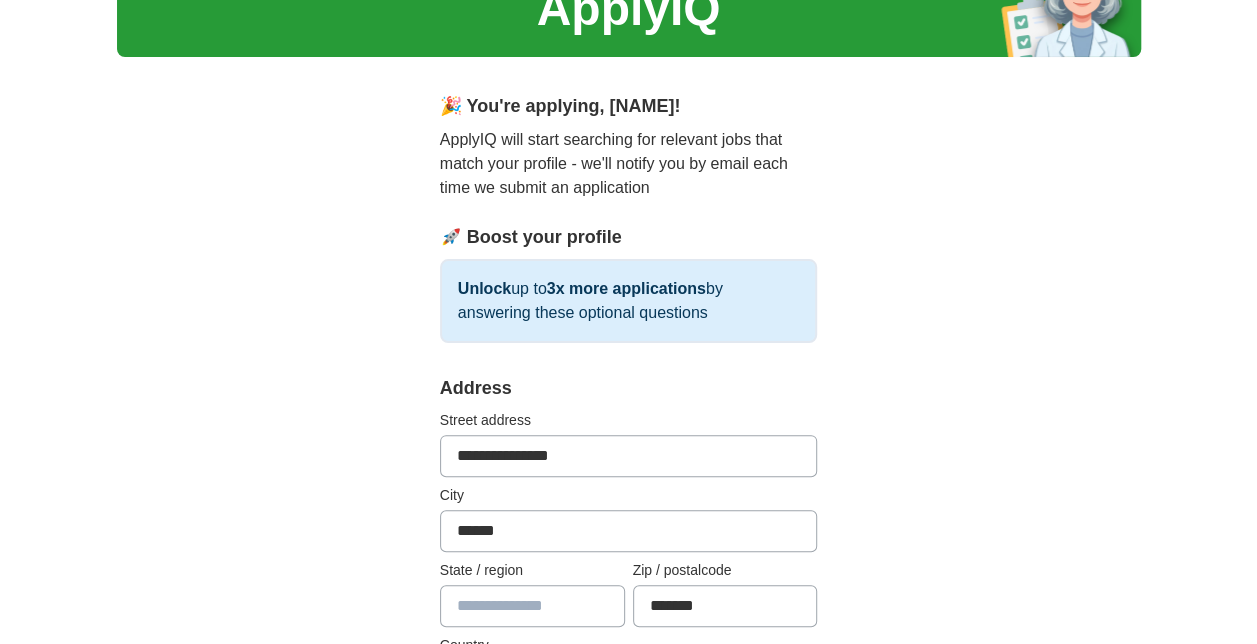 scroll, scrollTop: 300, scrollLeft: 0, axis: vertical 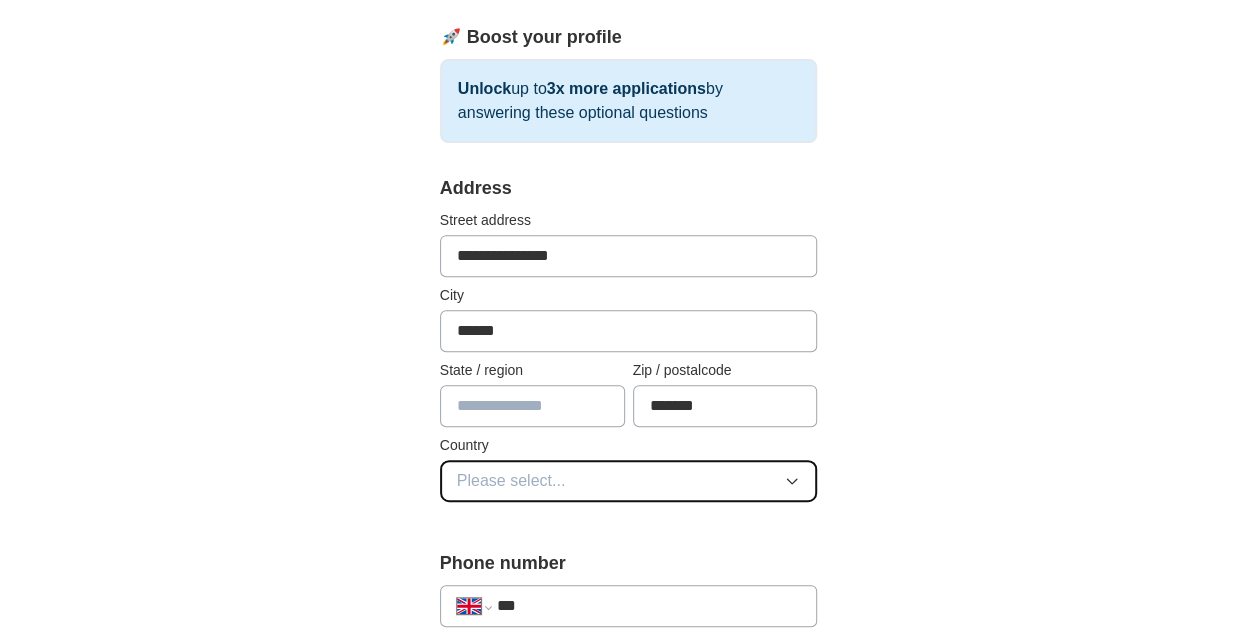 click on "Please select..." at bounding box center [629, 481] 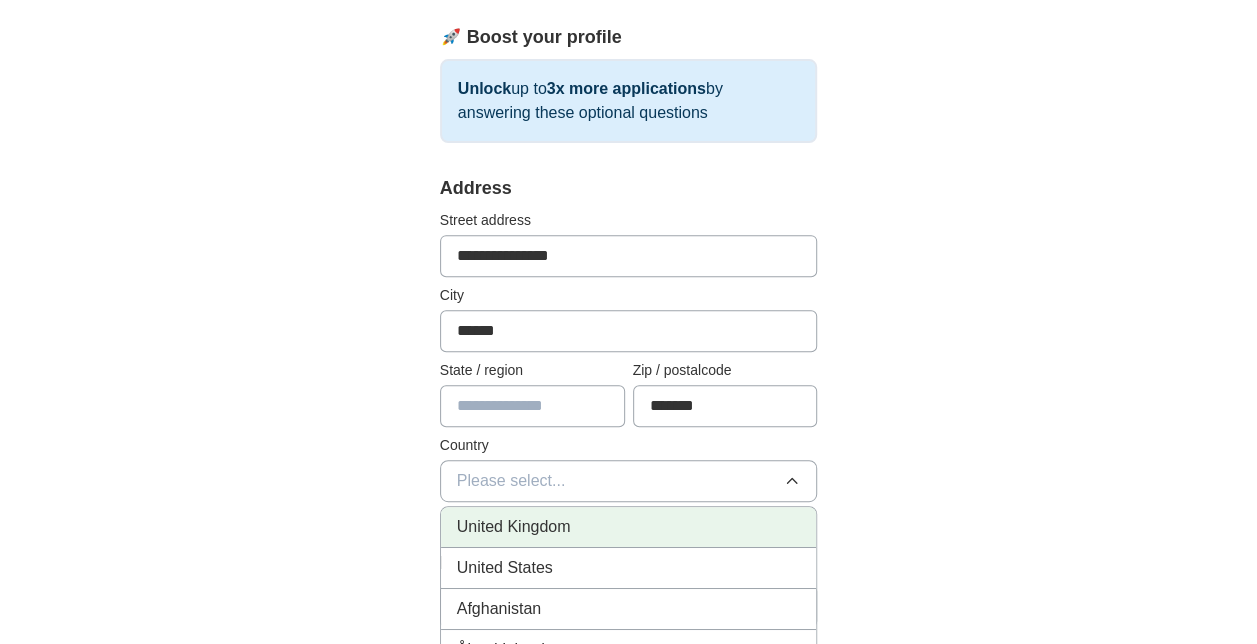 click on "United Kingdom" at bounding box center (629, 527) 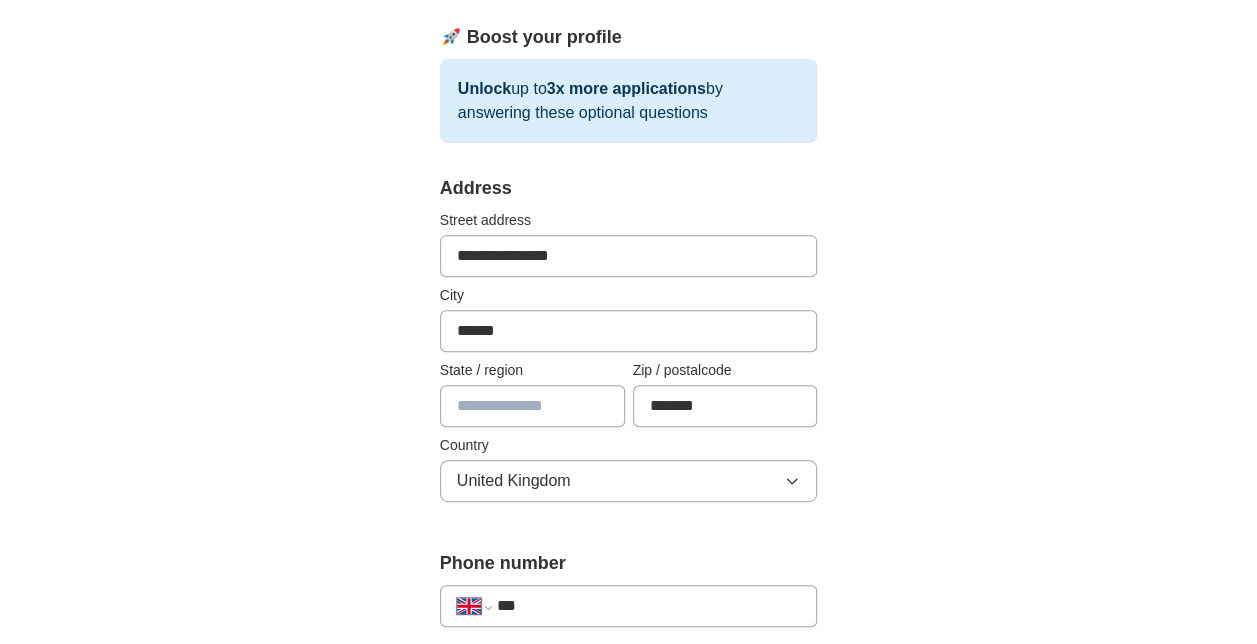 click on "**********" at bounding box center (629, 681) 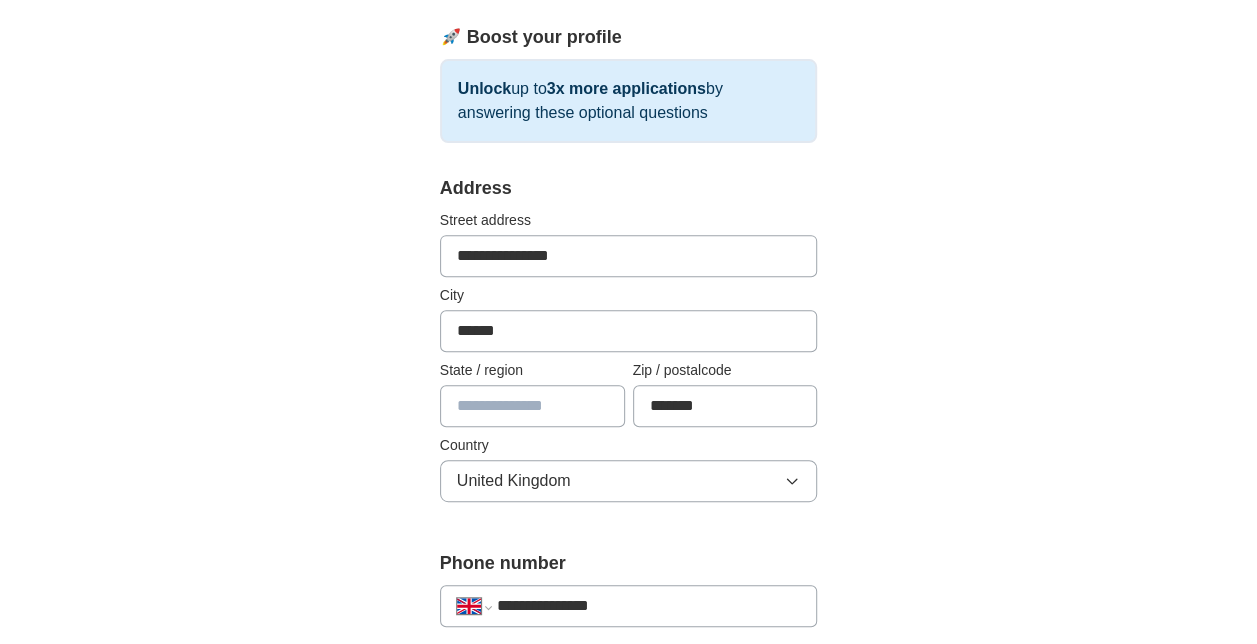 click on "**********" at bounding box center [629, 681] 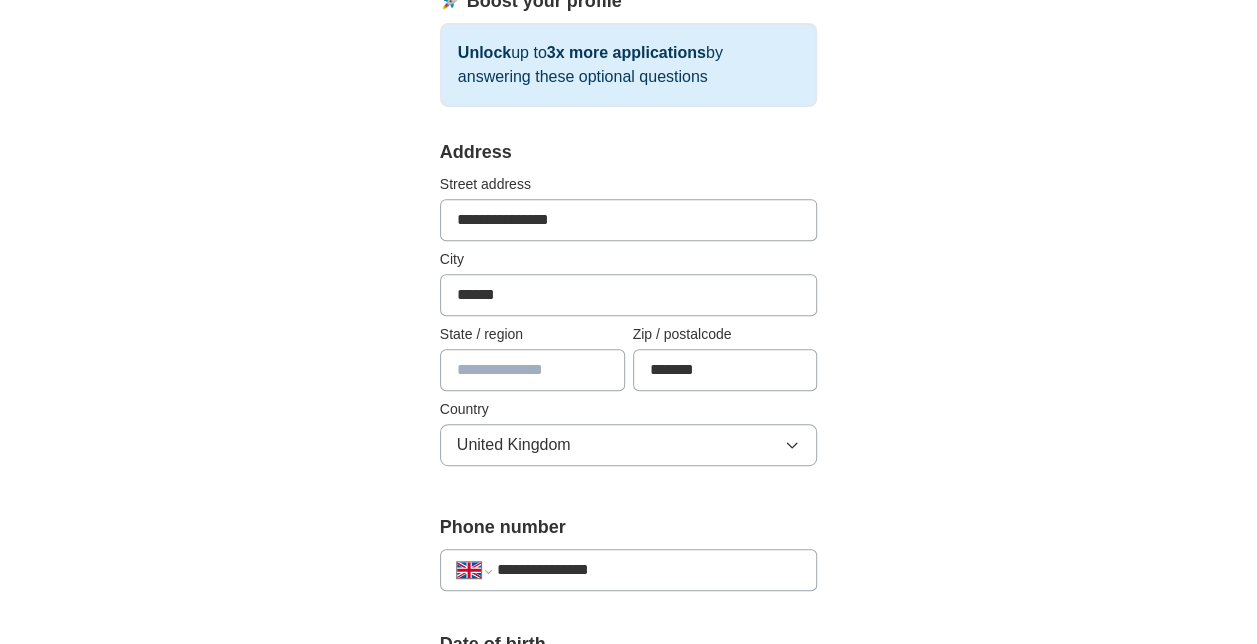 scroll, scrollTop: 800, scrollLeft: 0, axis: vertical 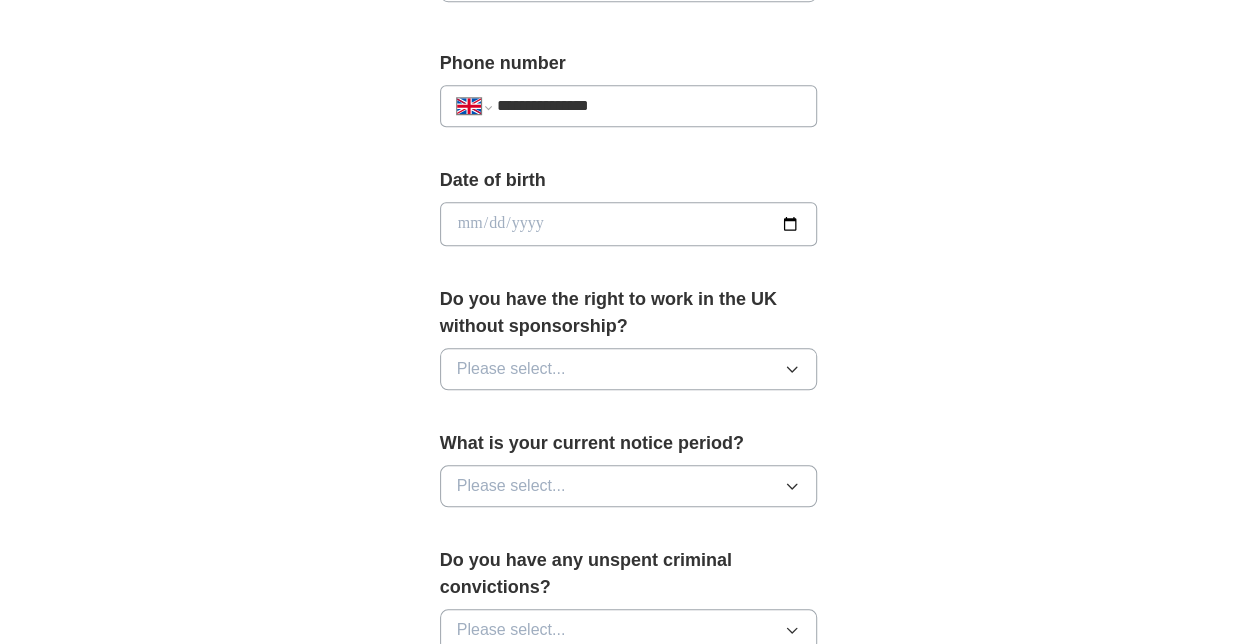 click at bounding box center [629, 224] 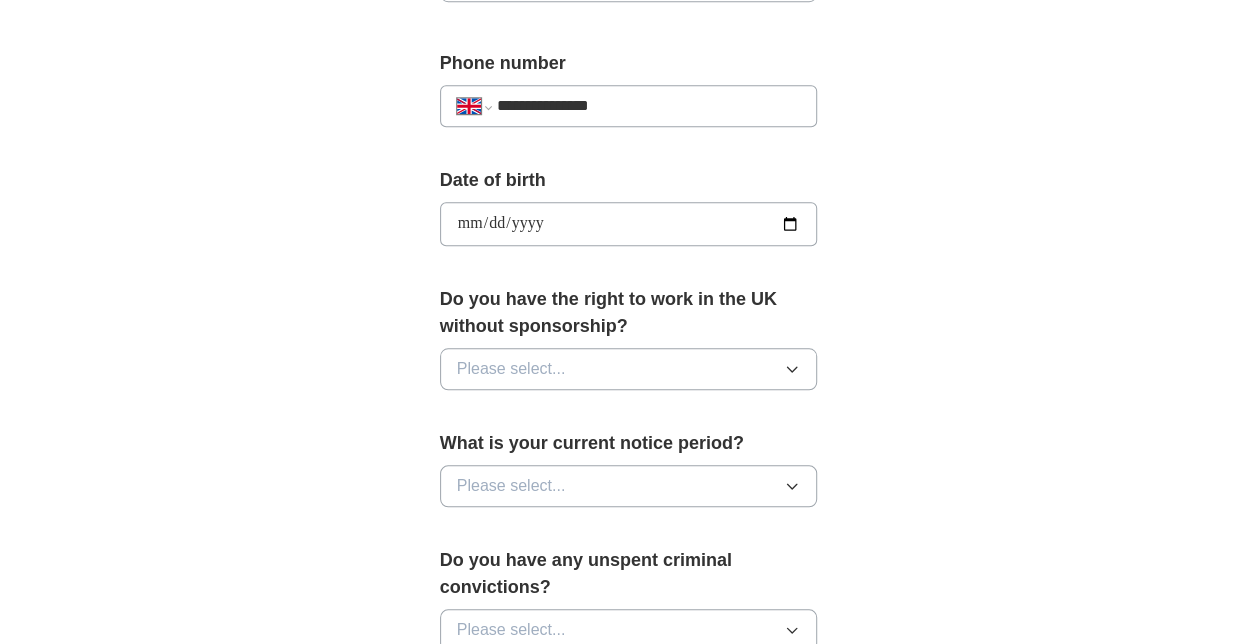 type on "**********" 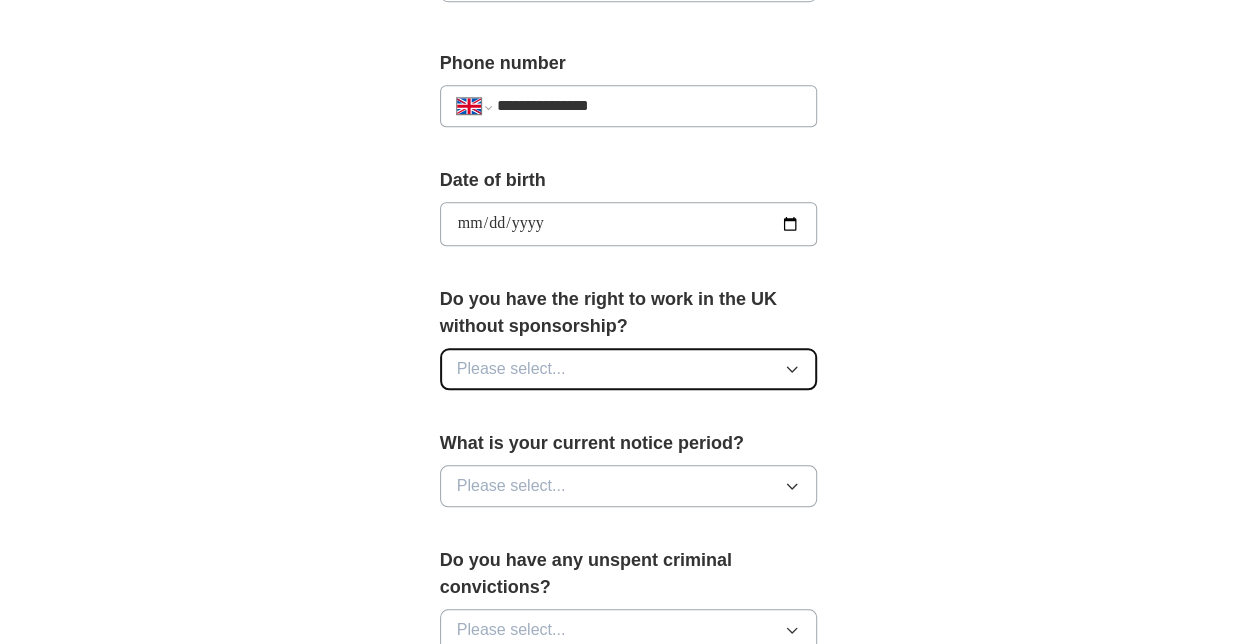 click on "Please select..." at bounding box center [629, 369] 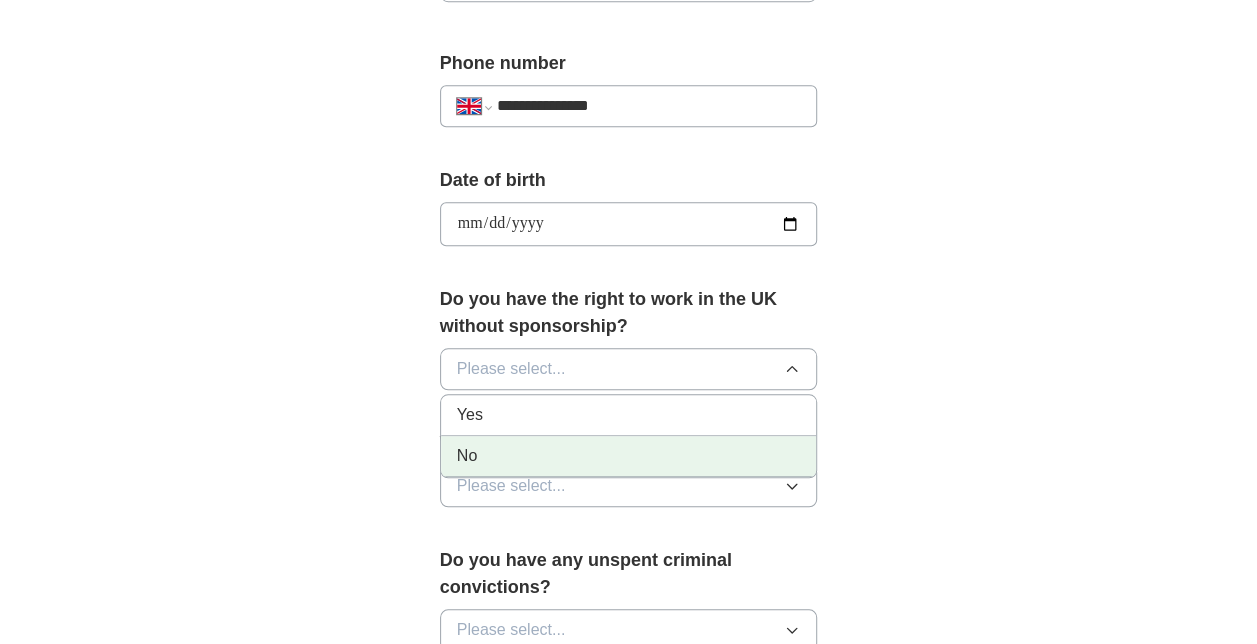 click on "No" at bounding box center (629, 456) 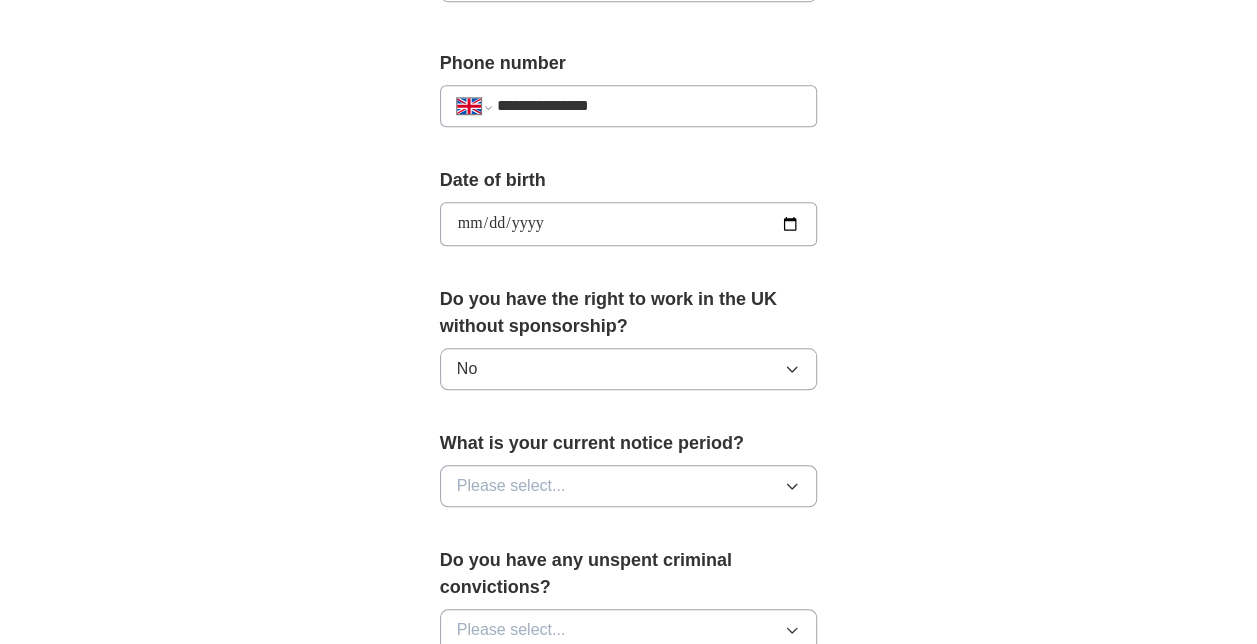 click on "**********" at bounding box center [629, 181] 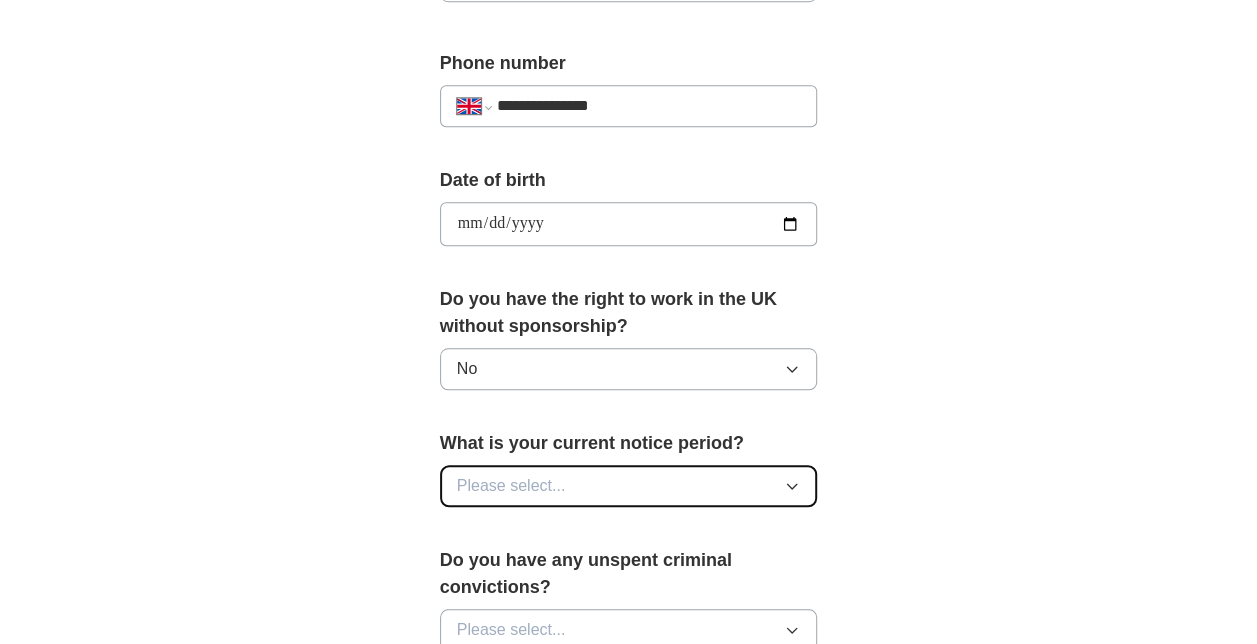 click on "Please select..." at bounding box center (629, 486) 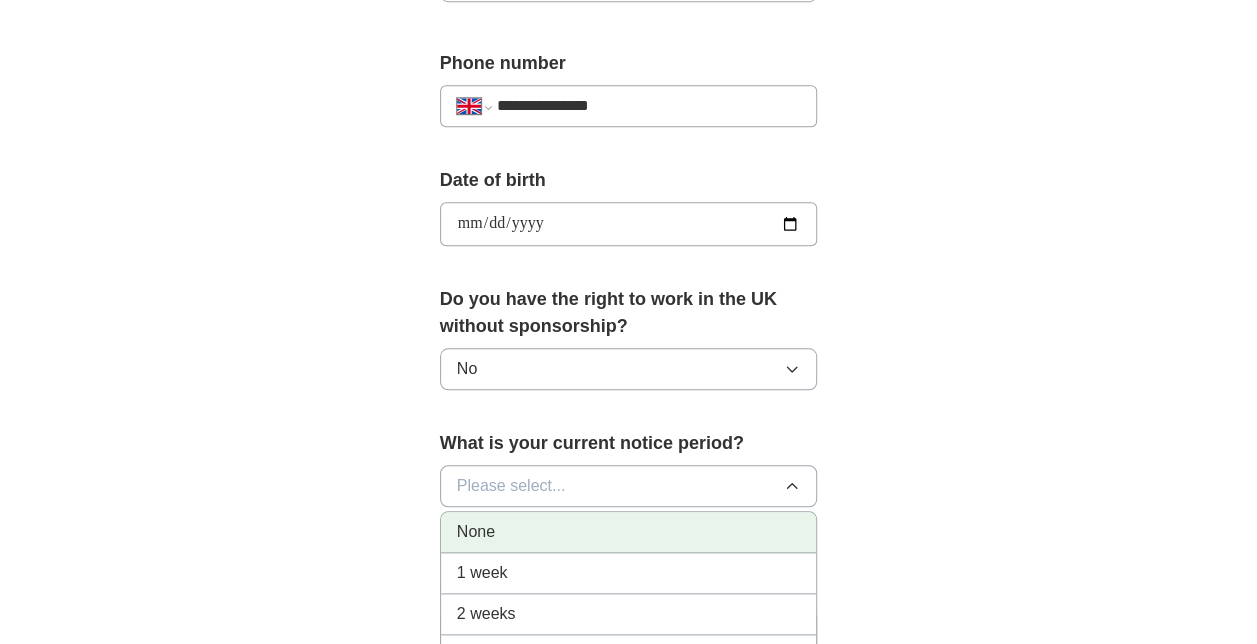 click on "None" at bounding box center (629, 532) 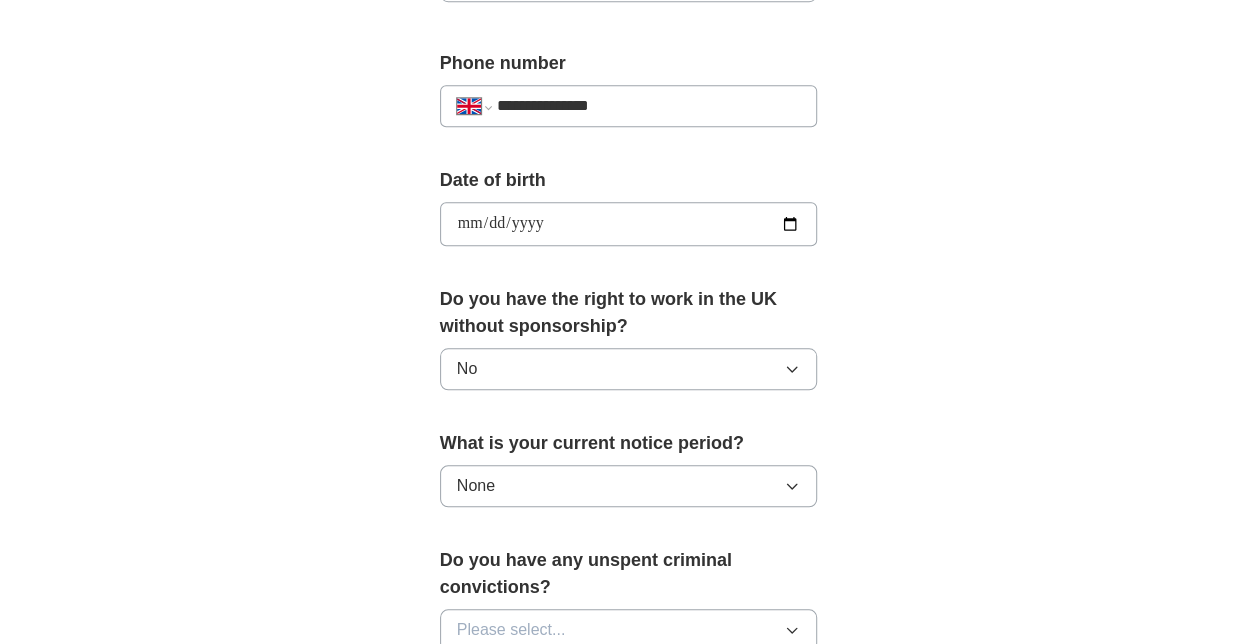 click on "**********" at bounding box center [629, 181] 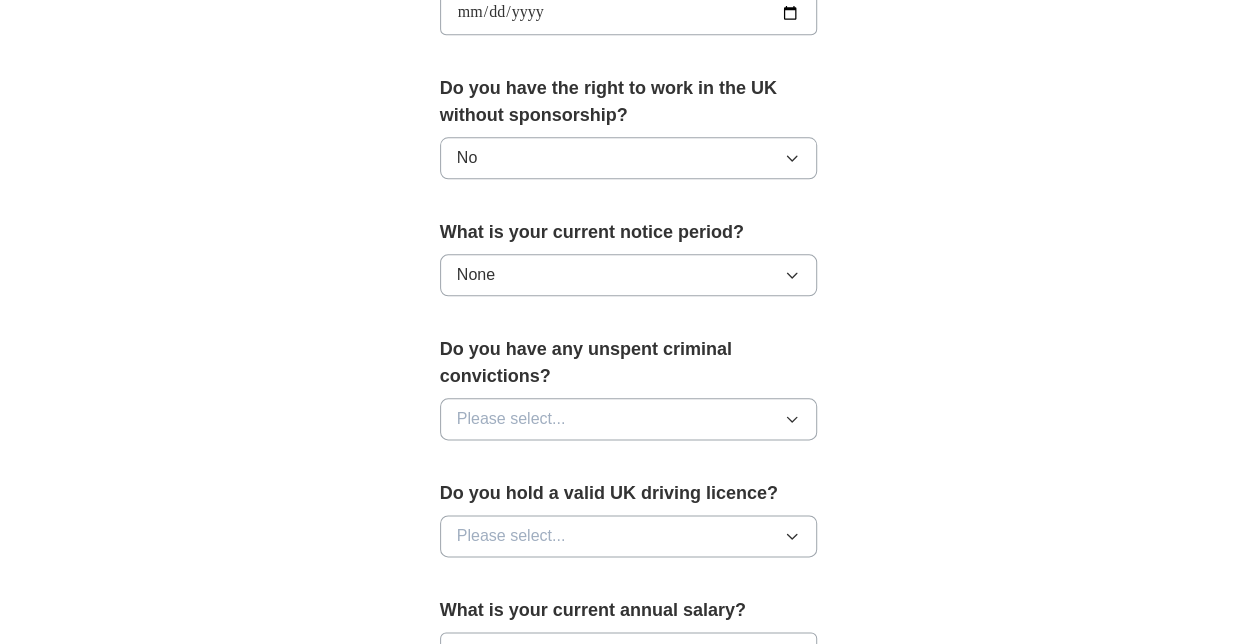 scroll, scrollTop: 1100, scrollLeft: 0, axis: vertical 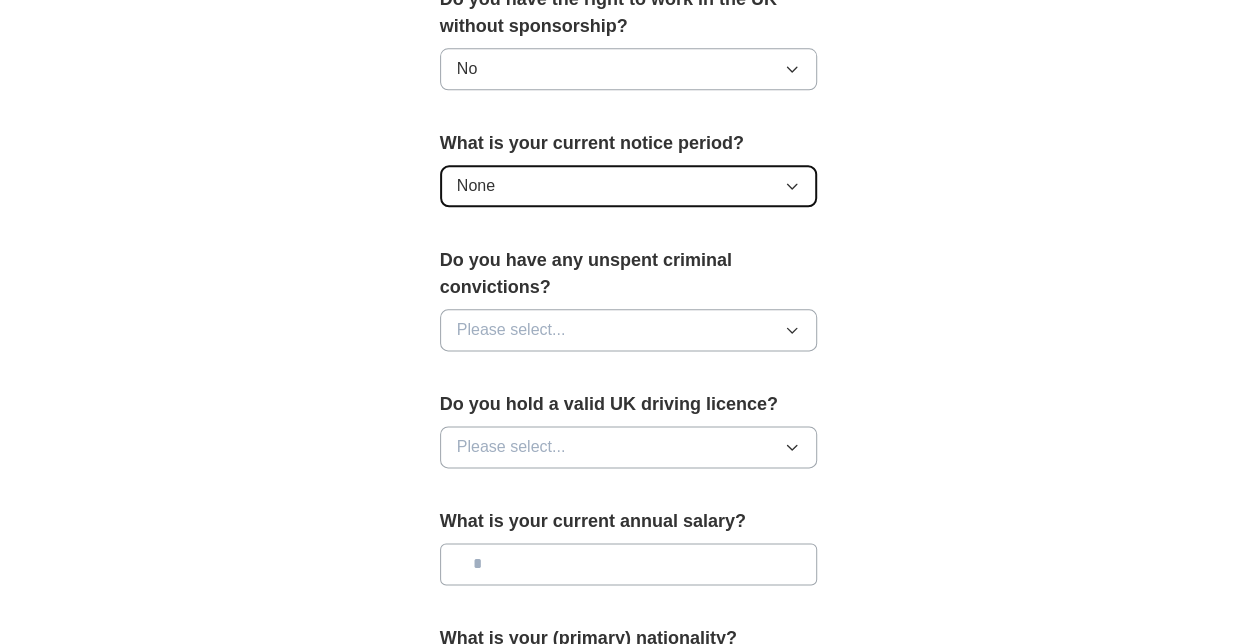 click on "None" at bounding box center (629, 186) 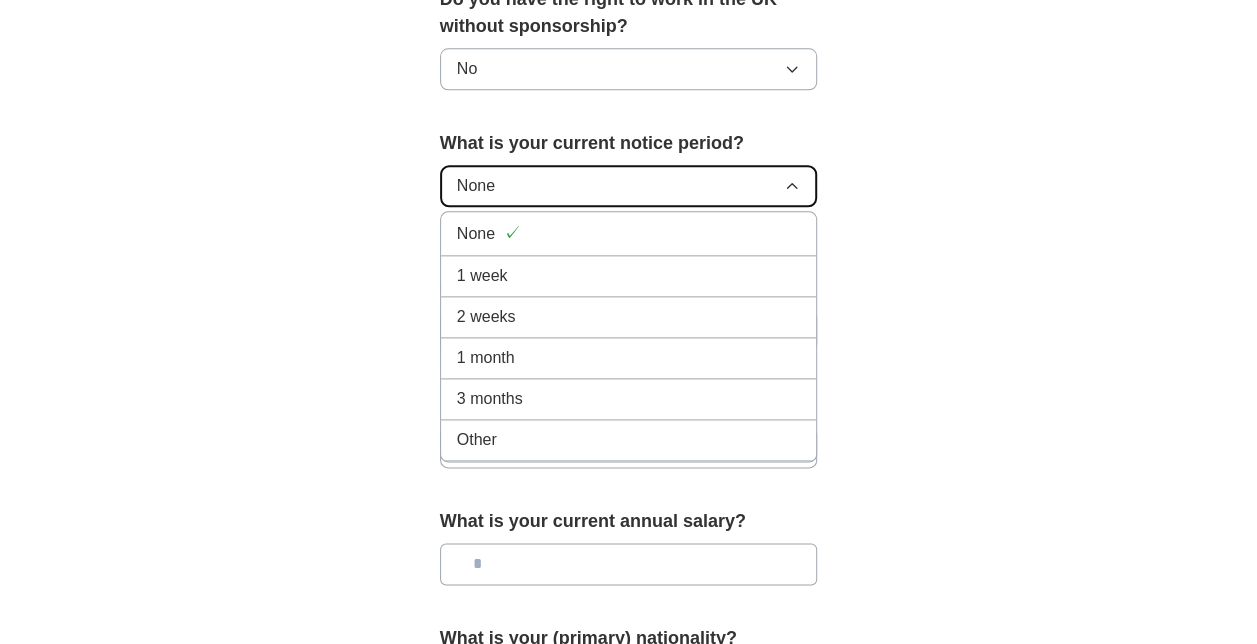 click on "None" at bounding box center [629, 186] 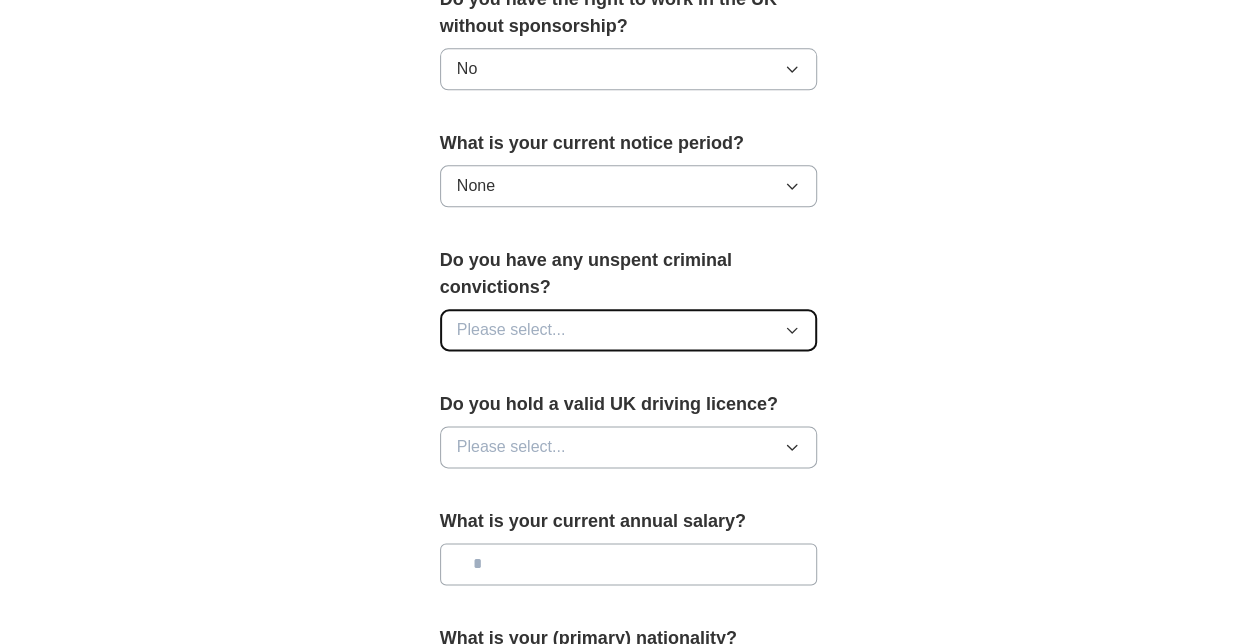 click on "Please select..." at bounding box center [629, 330] 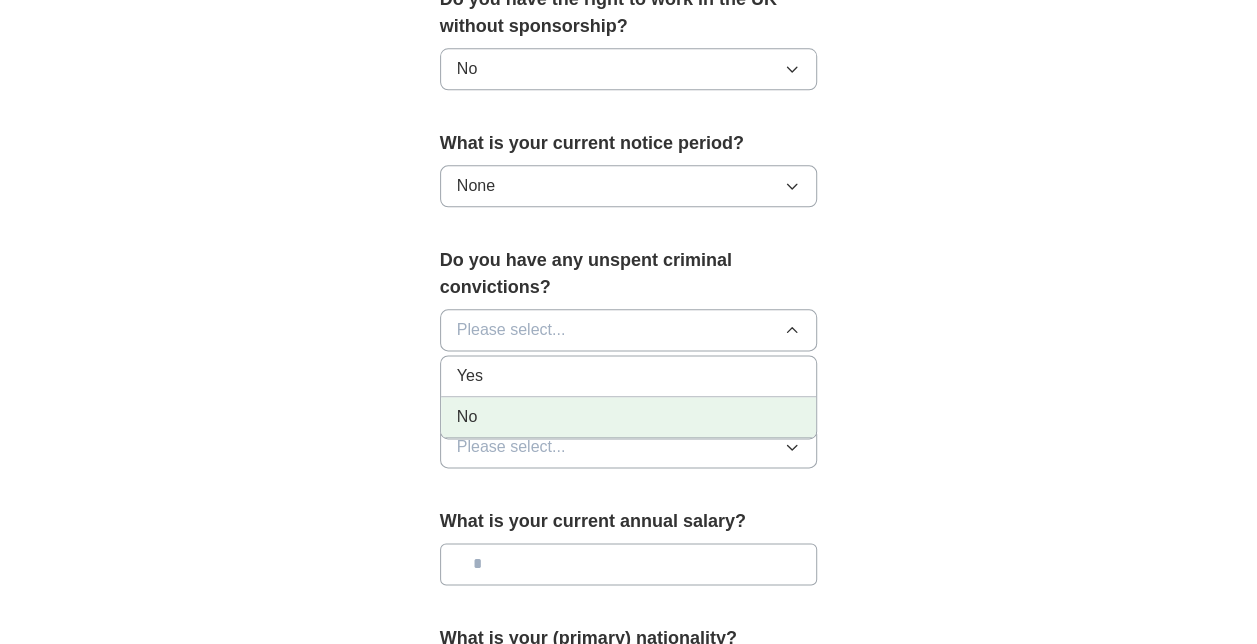 click on "No" at bounding box center [629, 417] 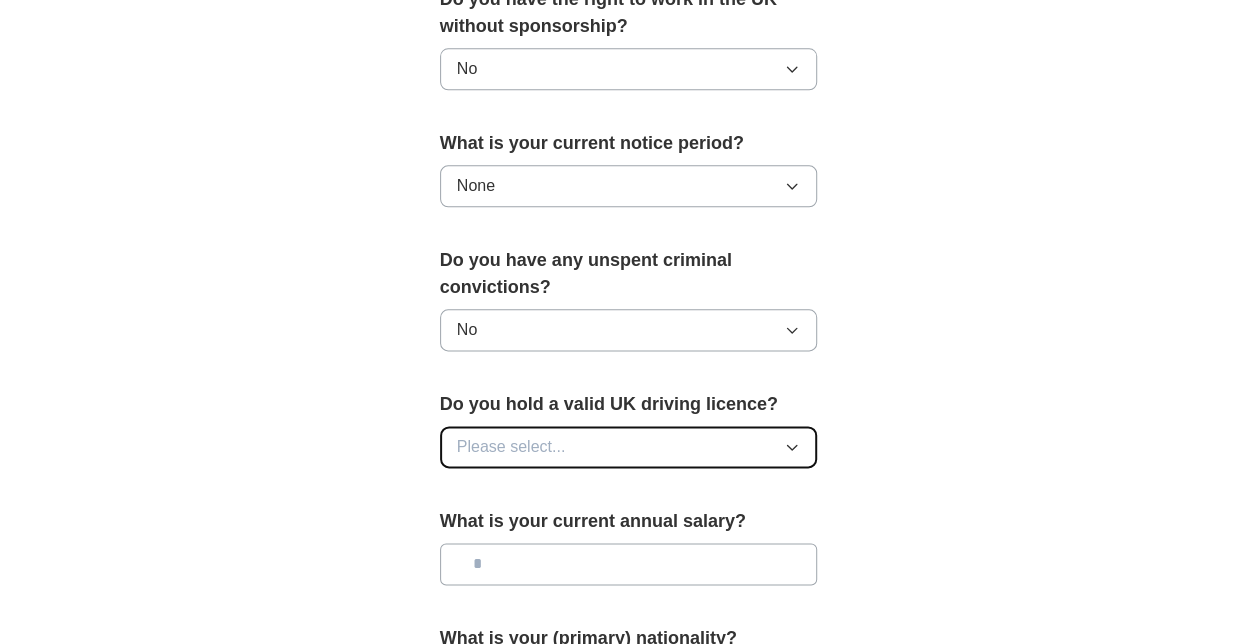 click on "Please select..." at bounding box center (629, 447) 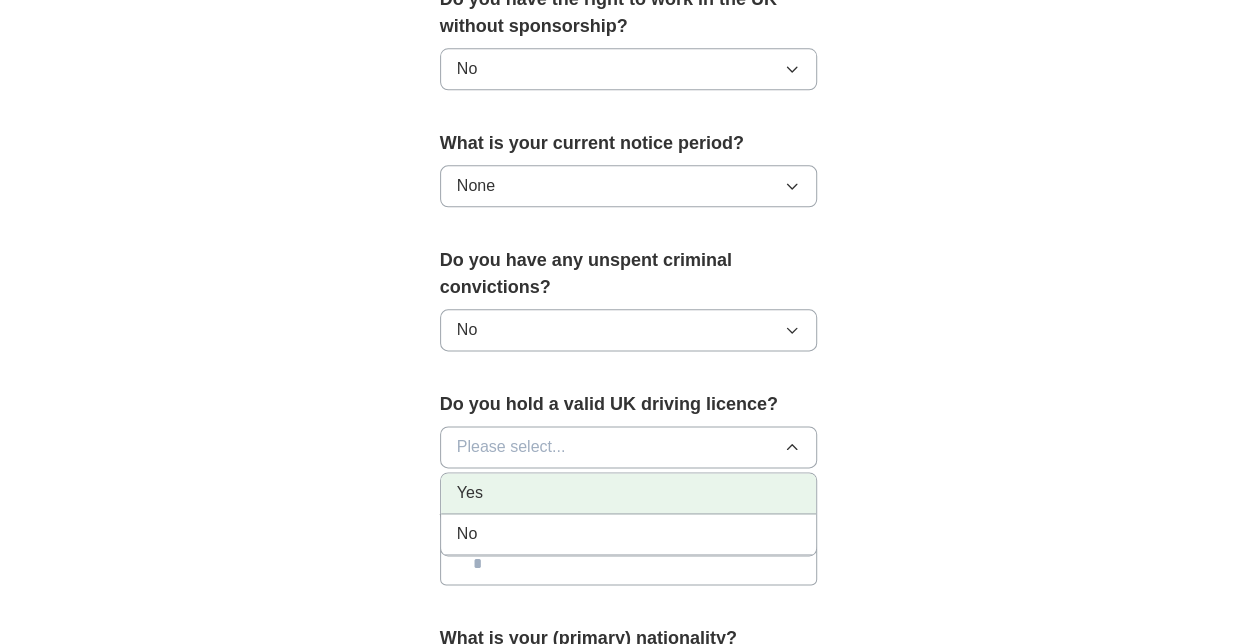 click on "Yes" at bounding box center (629, 493) 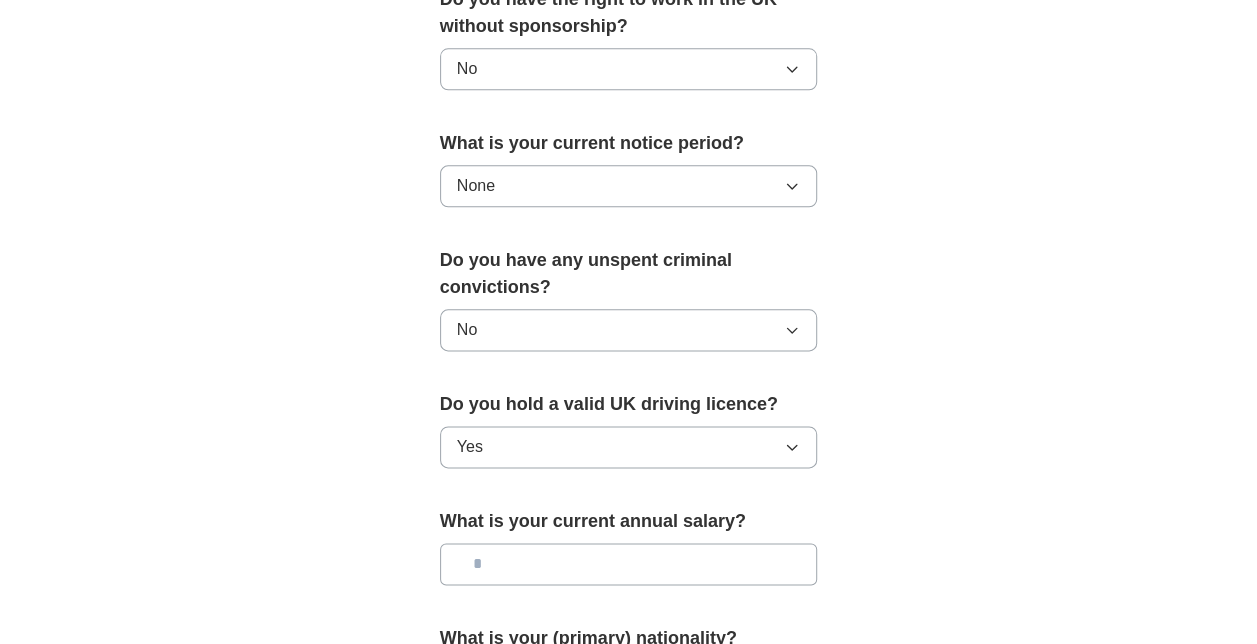 click on "**********" at bounding box center [629, -119] 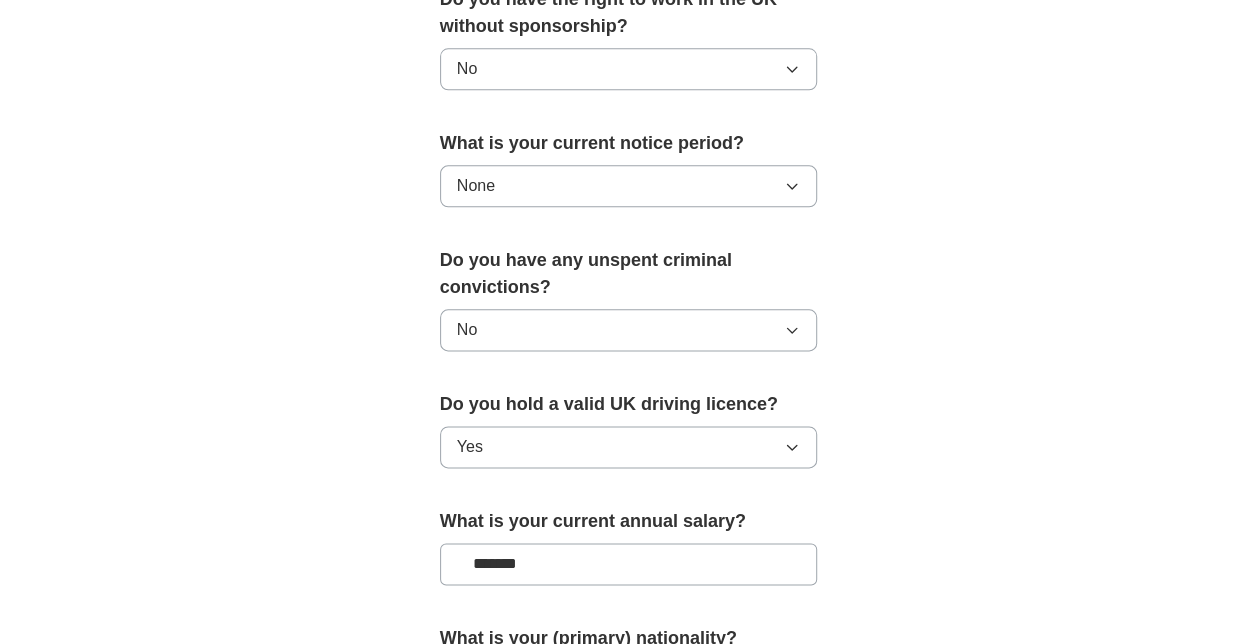type on "*******" 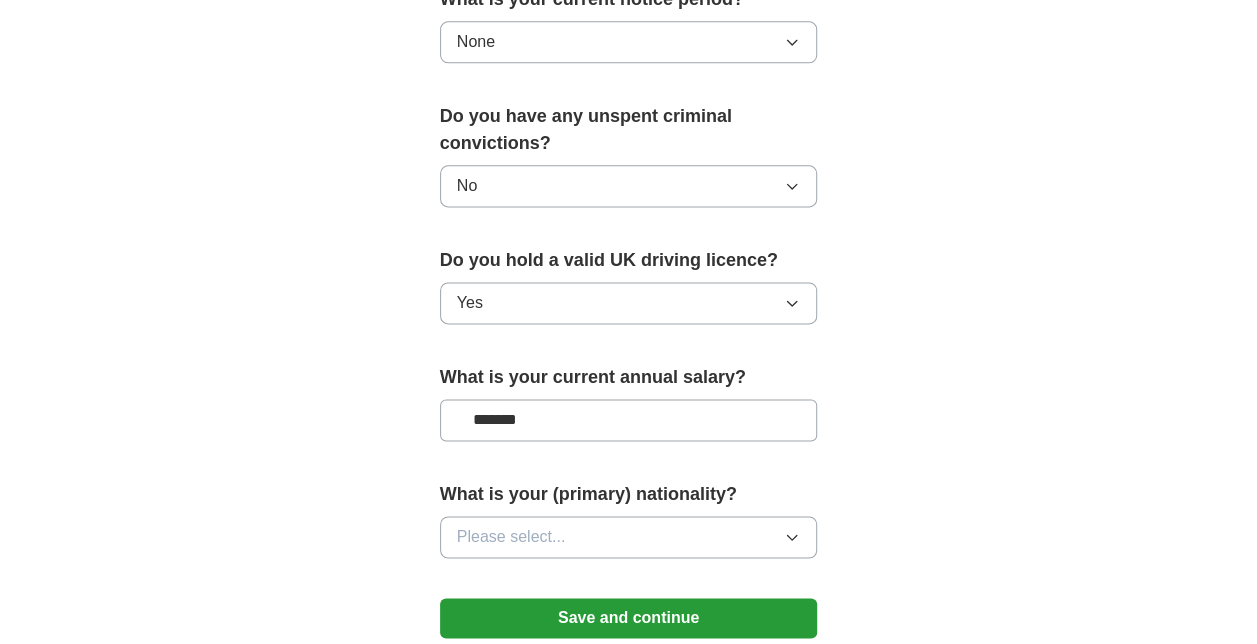scroll, scrollTop: 1300, scrollLeft: 0, axis: vertical 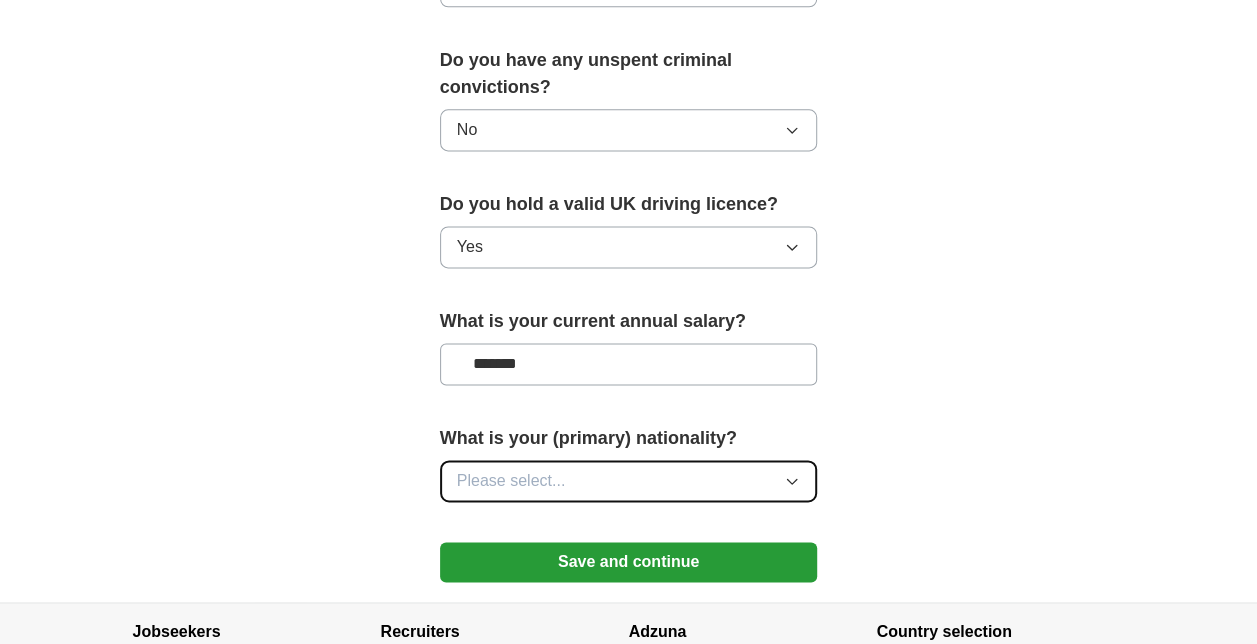 click on "Please select..." at bounding box center [511, 481] 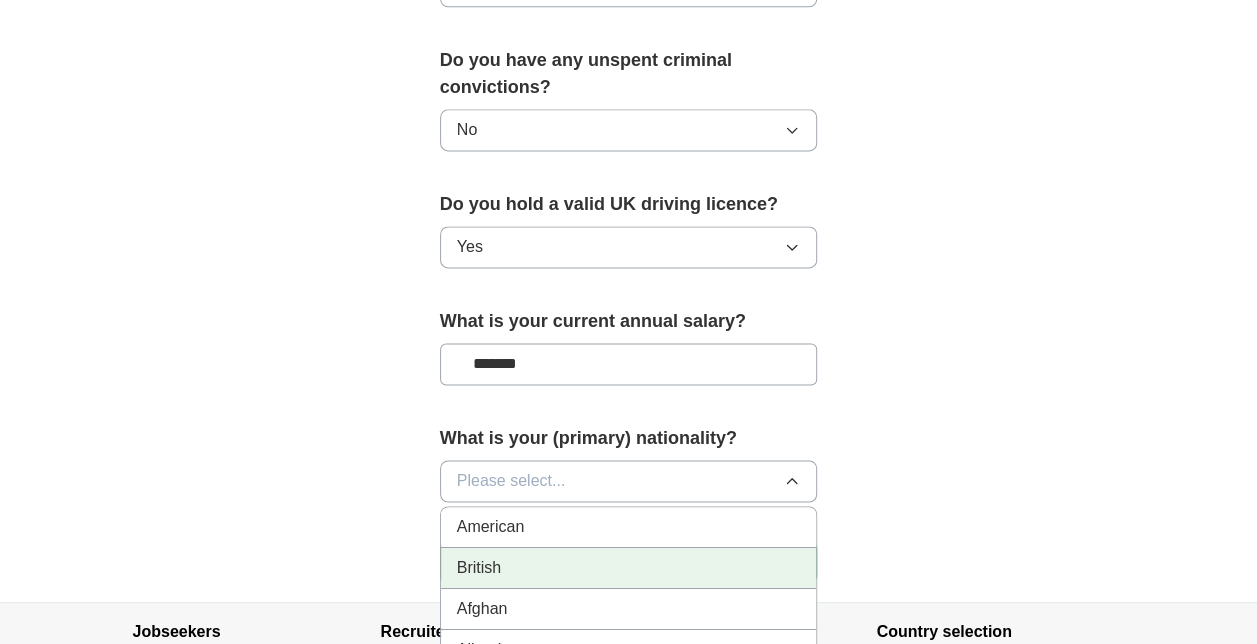 click on "British" at bounding box center (629, 568) 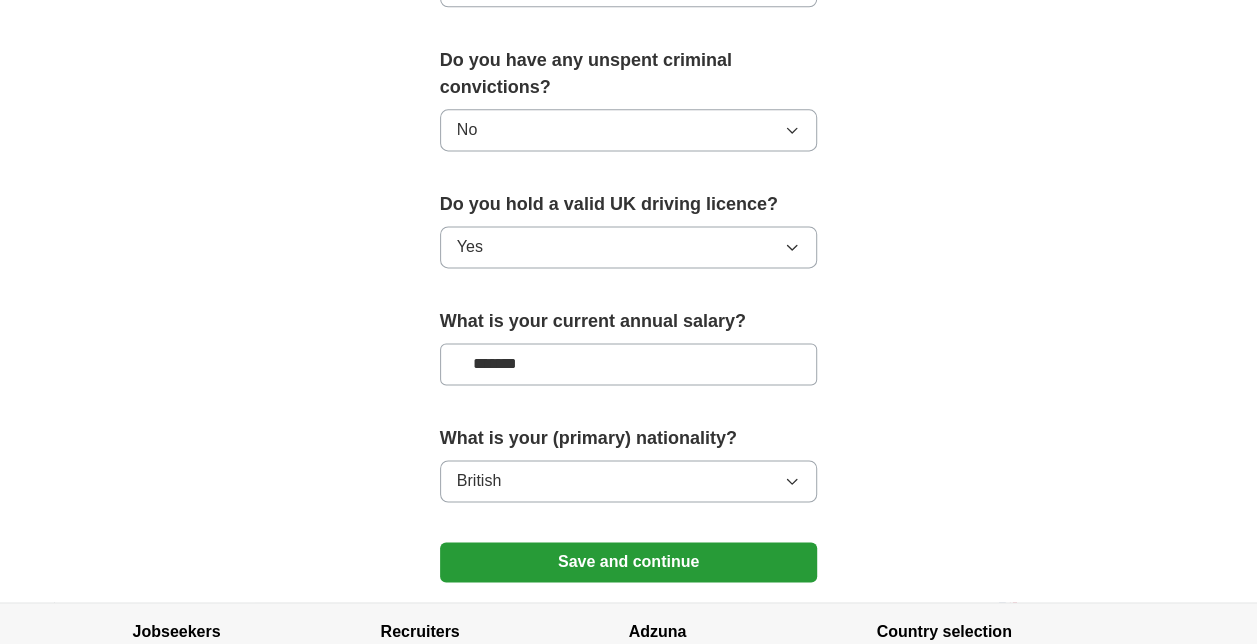 drag, startPoint x: 928, startPoint y: 461, endPoint x: 903, endPoint y: 478, distance: 30.232433 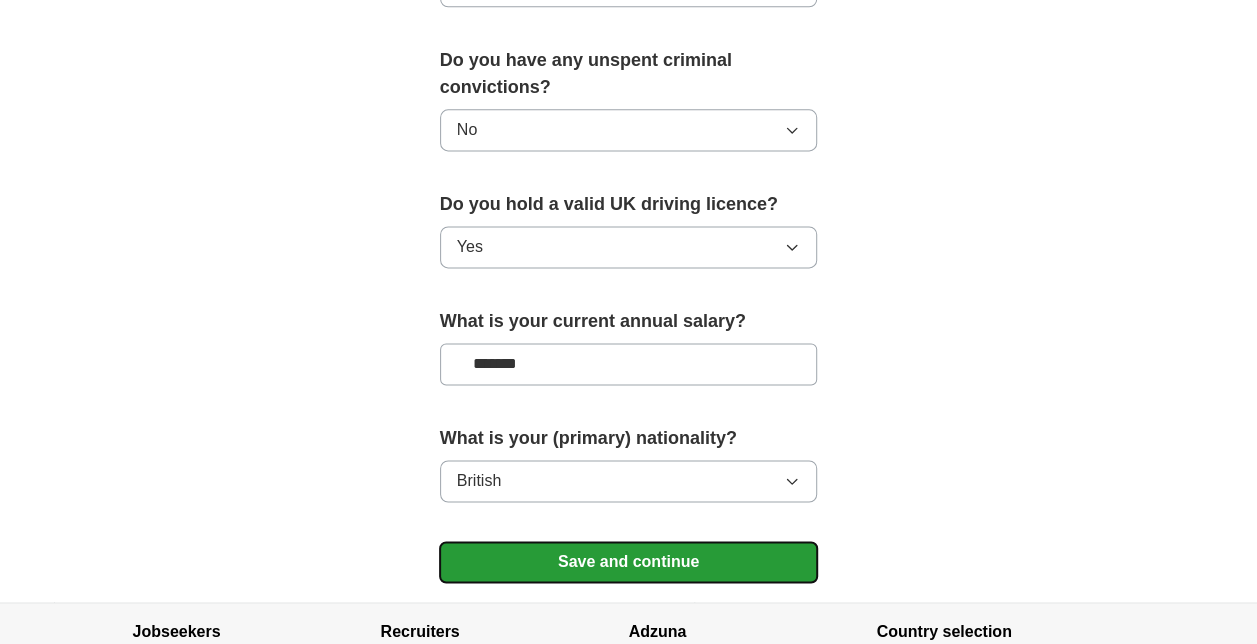click on "Save and continue" at bounding box center [629, 562] 